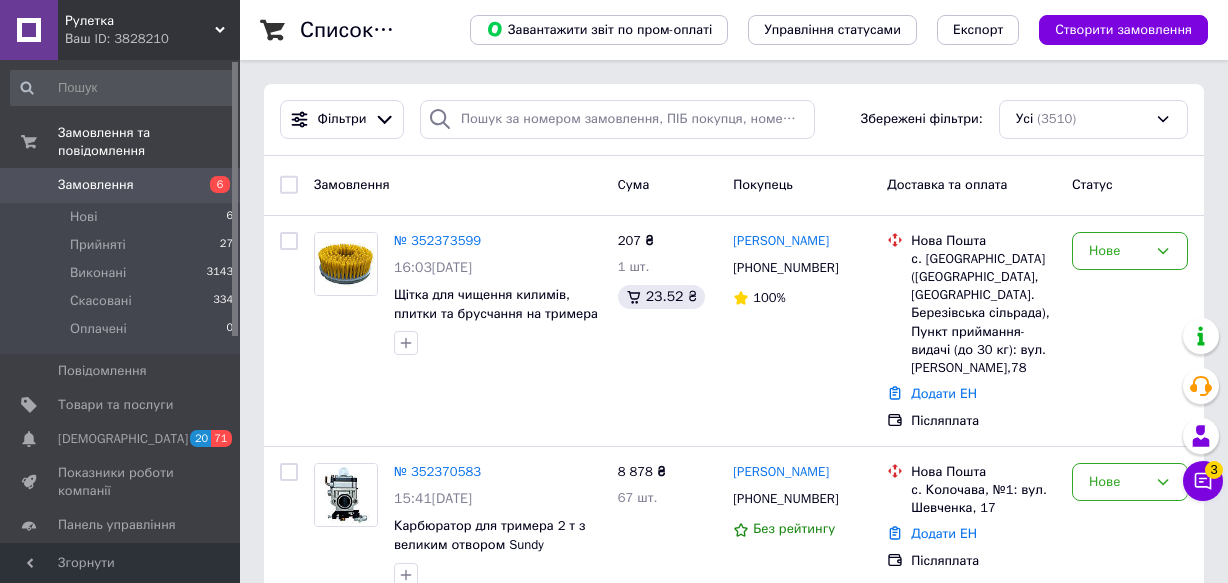 scroll, scrollTop: 0, scrollLeft: 0, axis: both 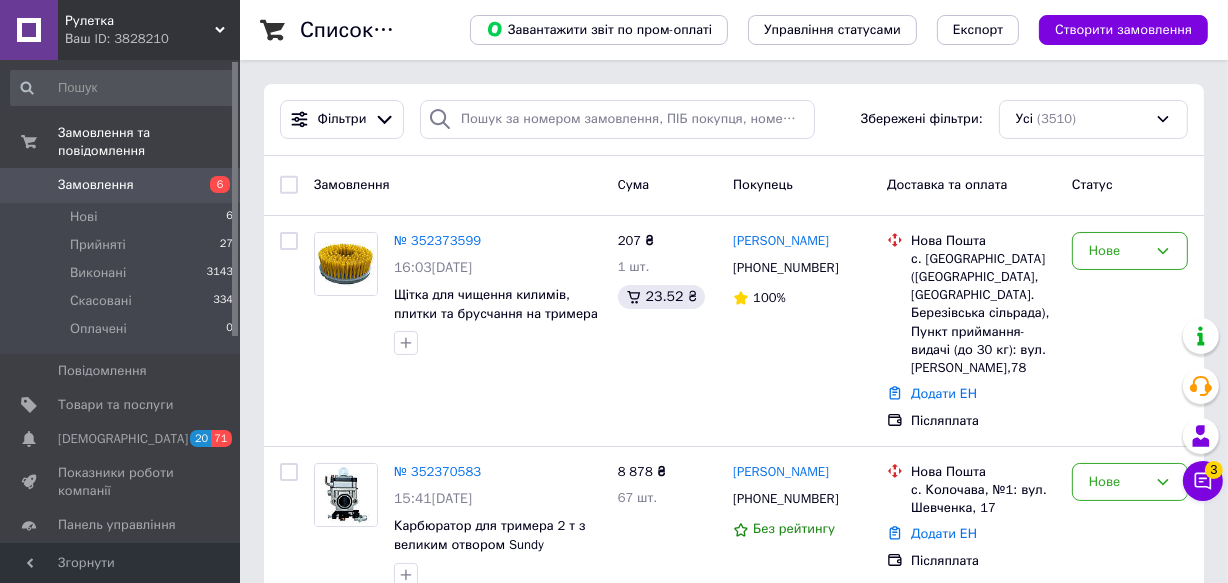 click on "Замовлення" at bounding box center (121, 185) 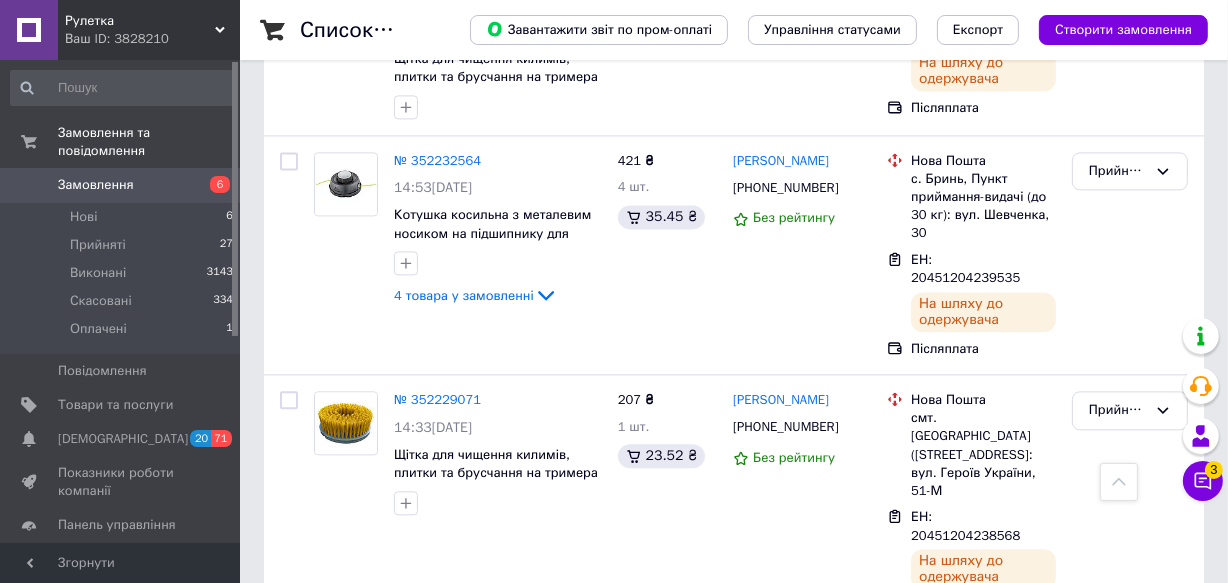 scroll, scrollTop: 3819, scrollLeft: 0, axis: vertical 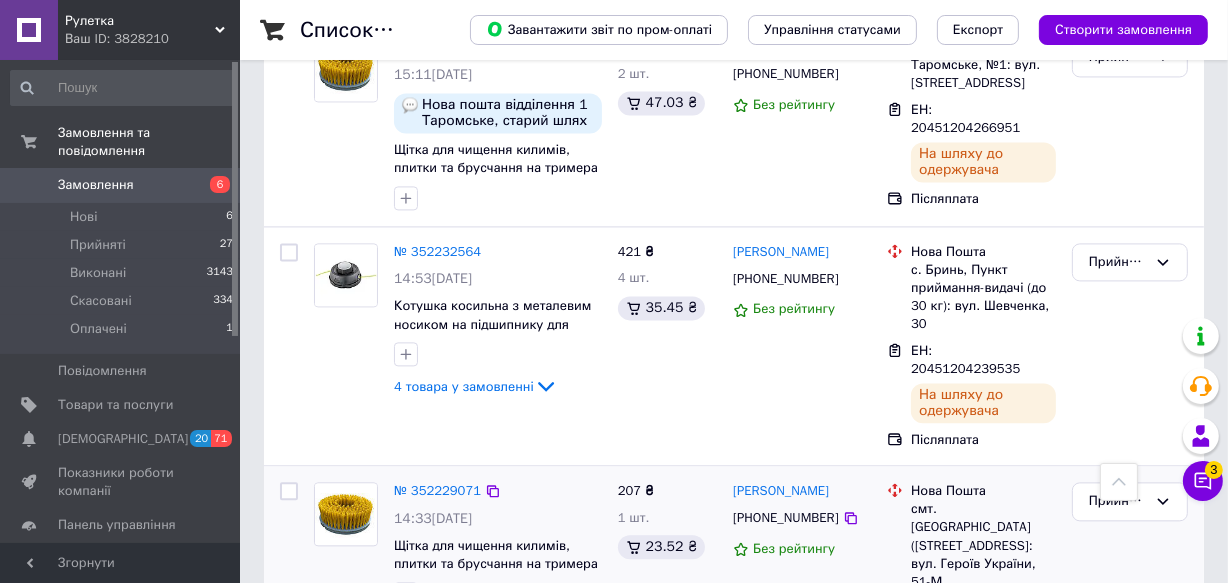 click at bounding box center [289, 491] 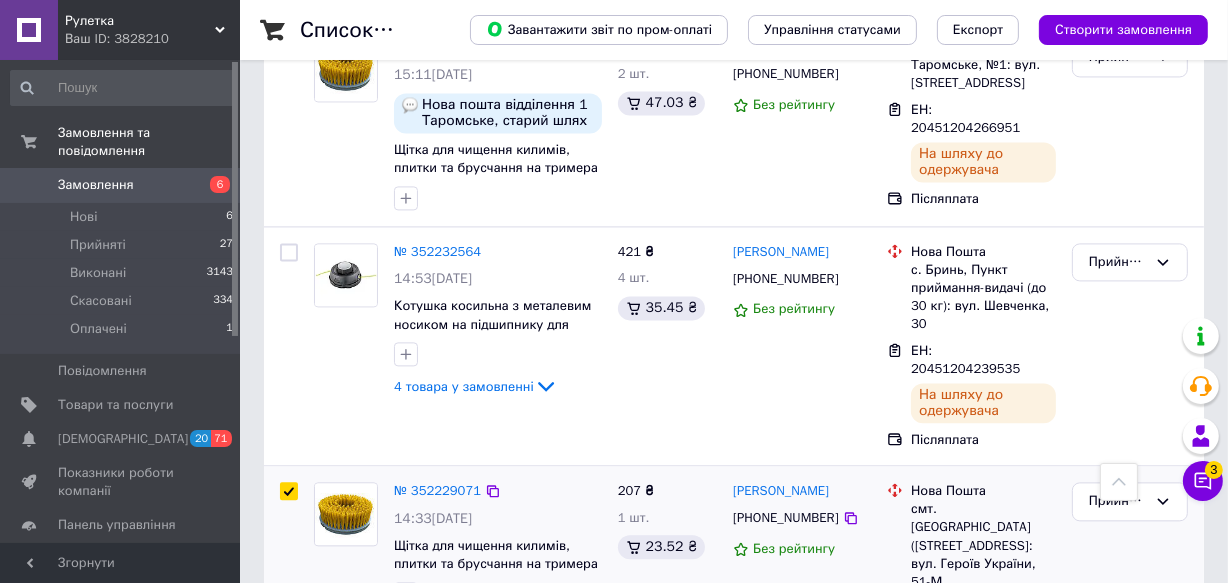 checkbox on "true" 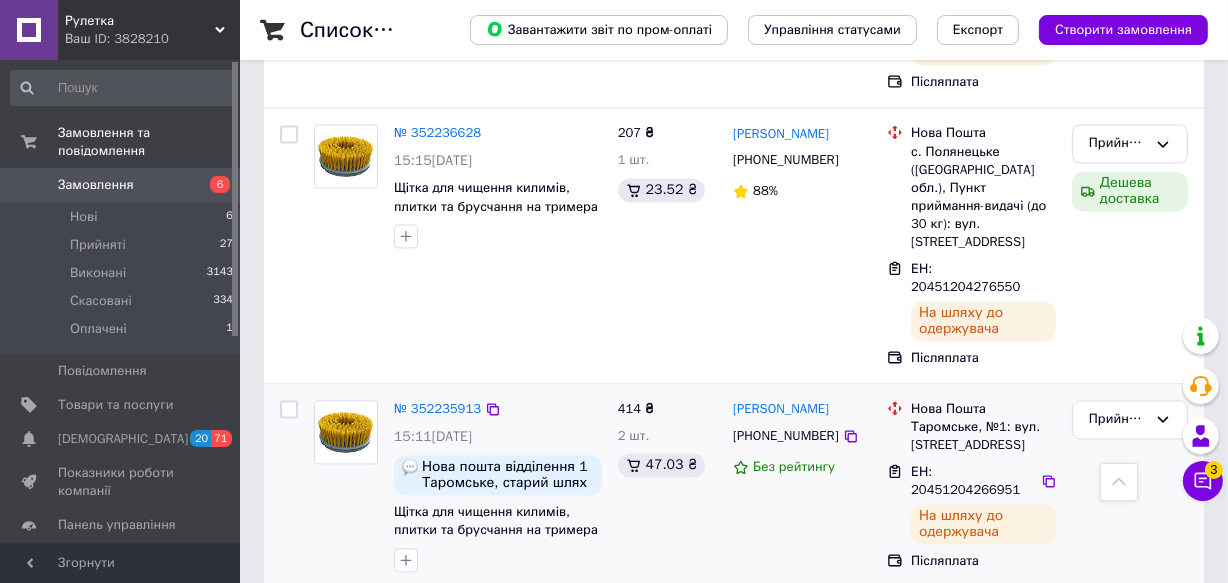 scroll, scrollTop: 3455, scrollLeft: 0, axis: vertical 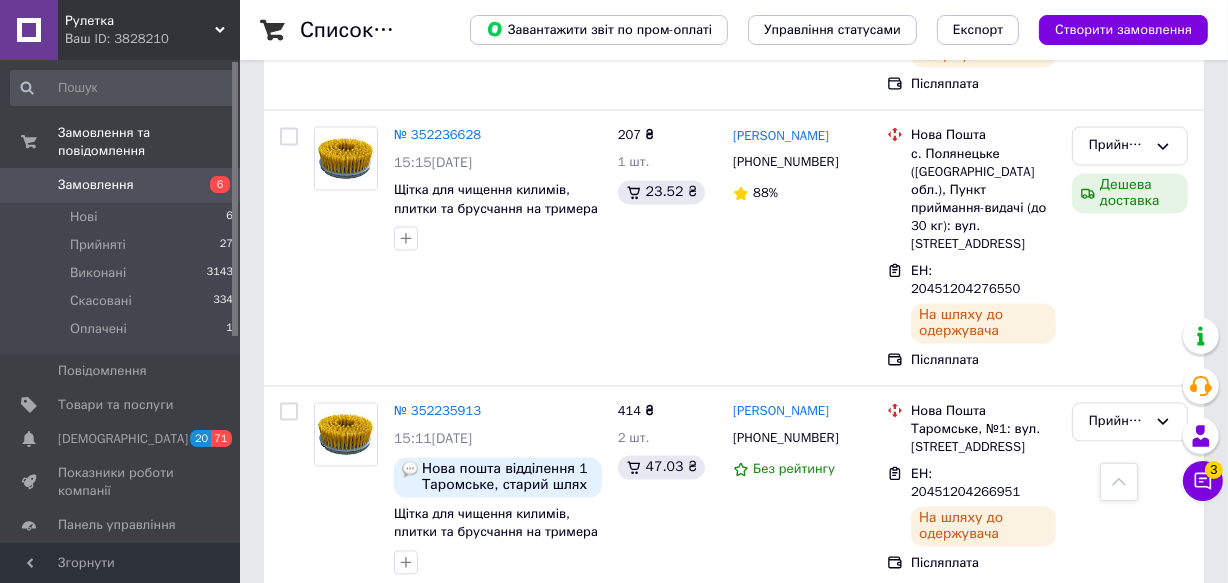 click at bounding box center (289, 616) 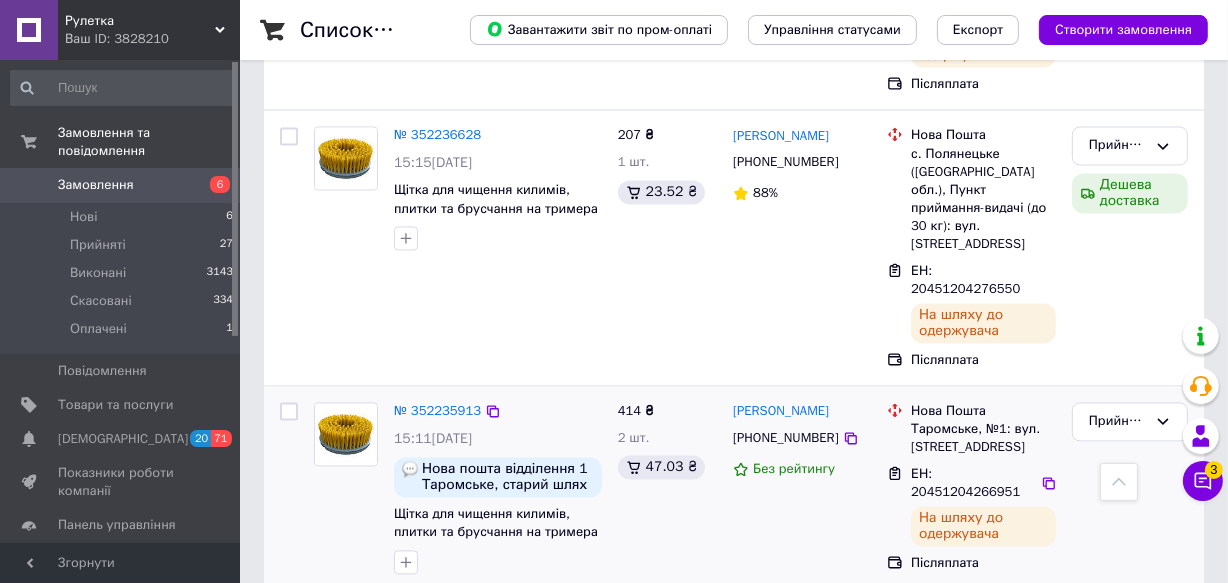 click at bounding box center [289, 411] 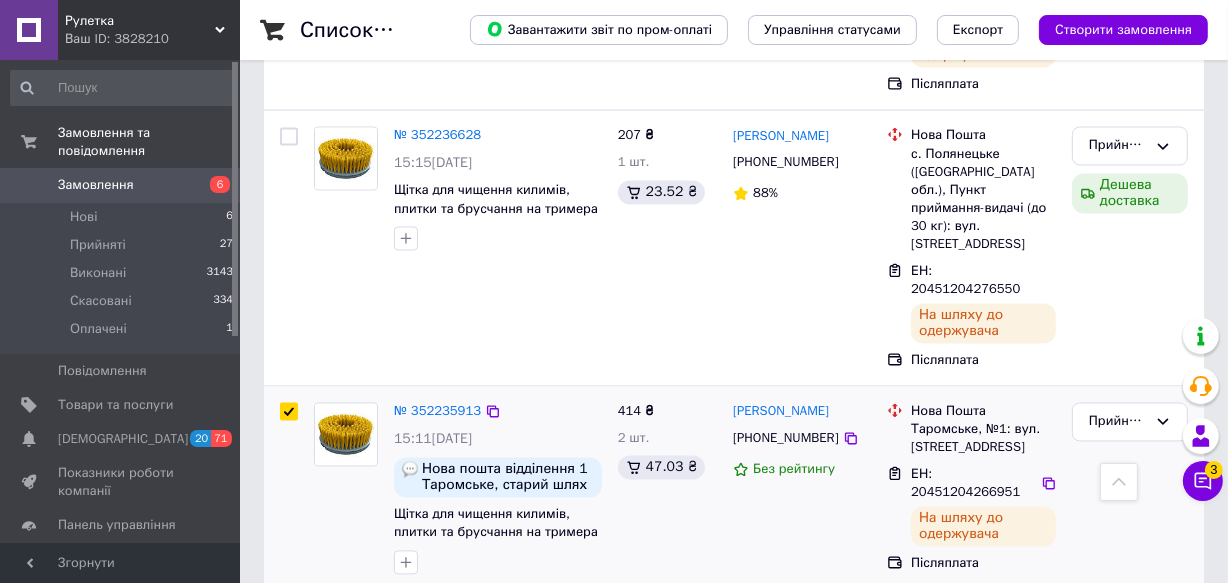 checkbox on "true" 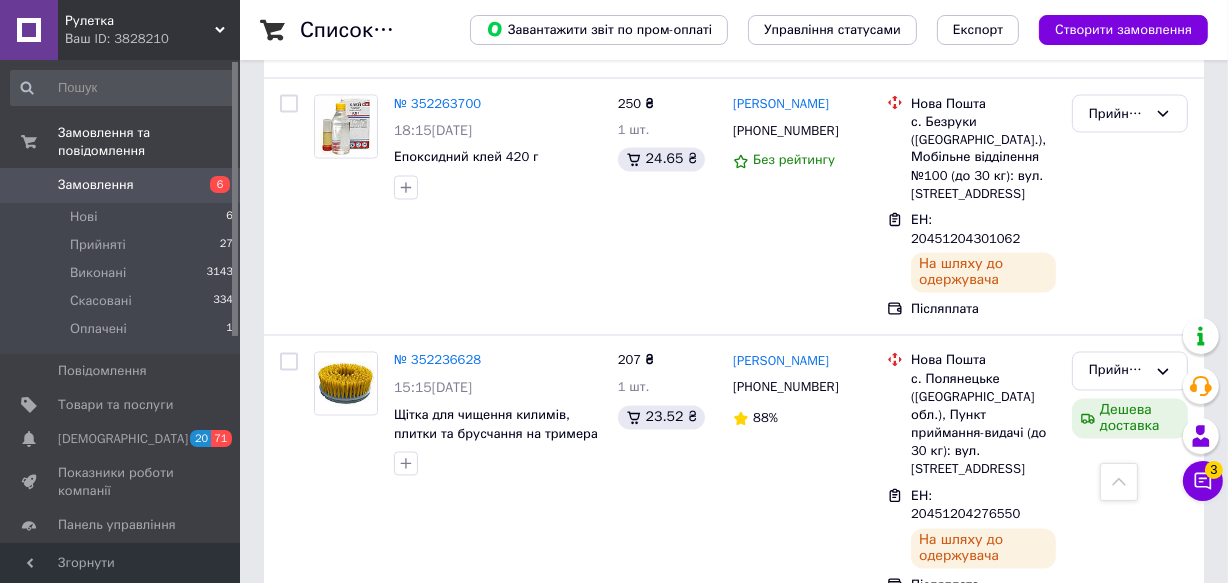 scroll, scrollTop: 3182, scrollLeft: 0, axis: vertical 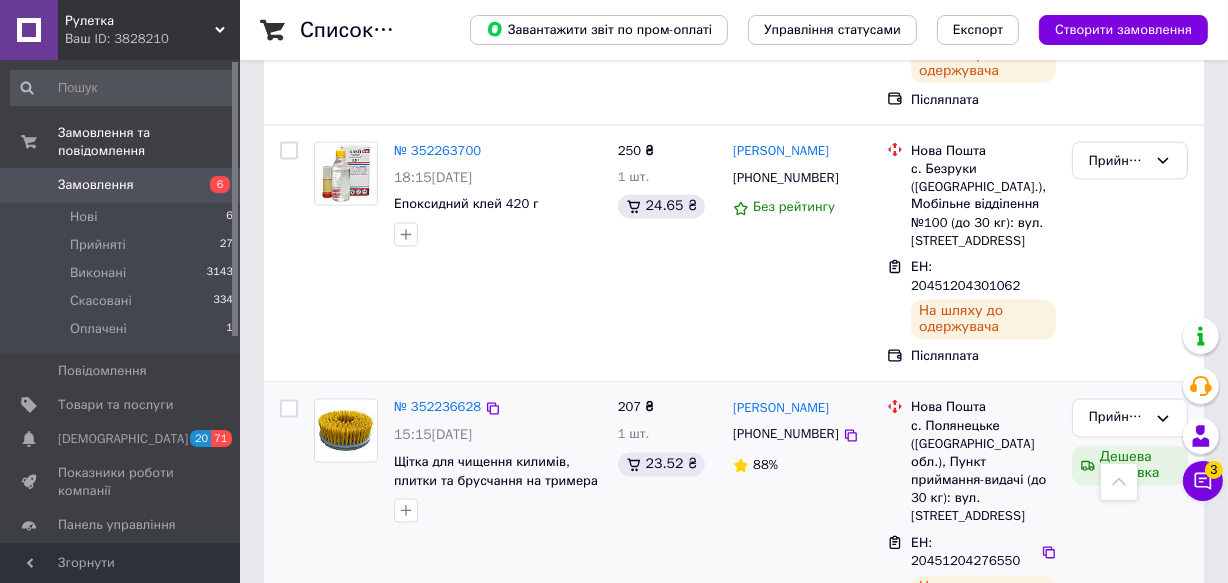 click at bounding box center [289, 409] 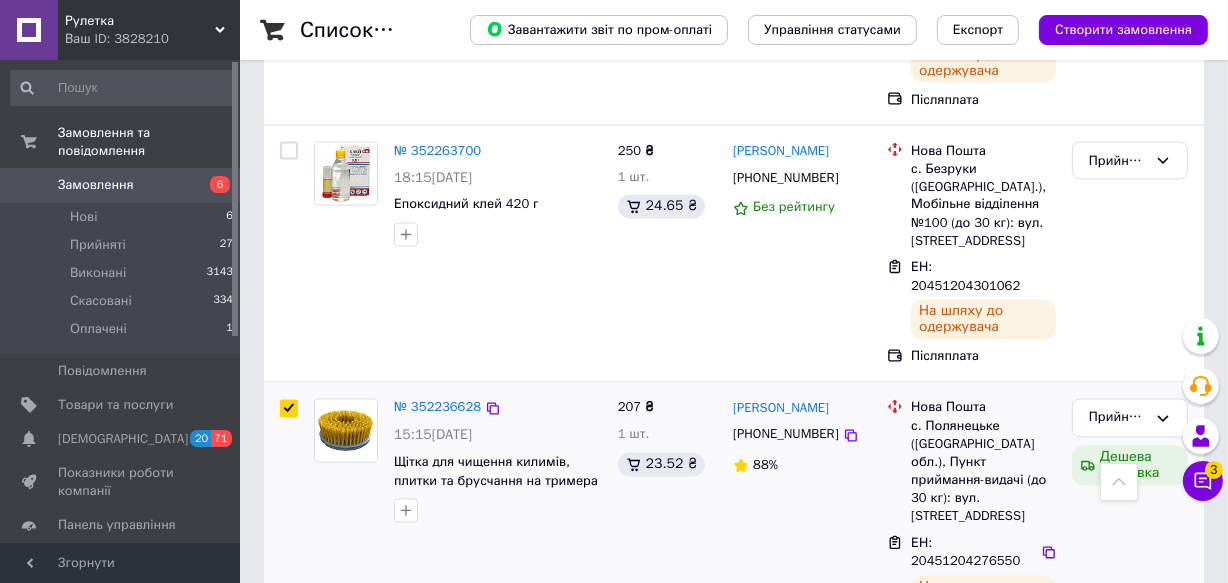 checkbox on "true" 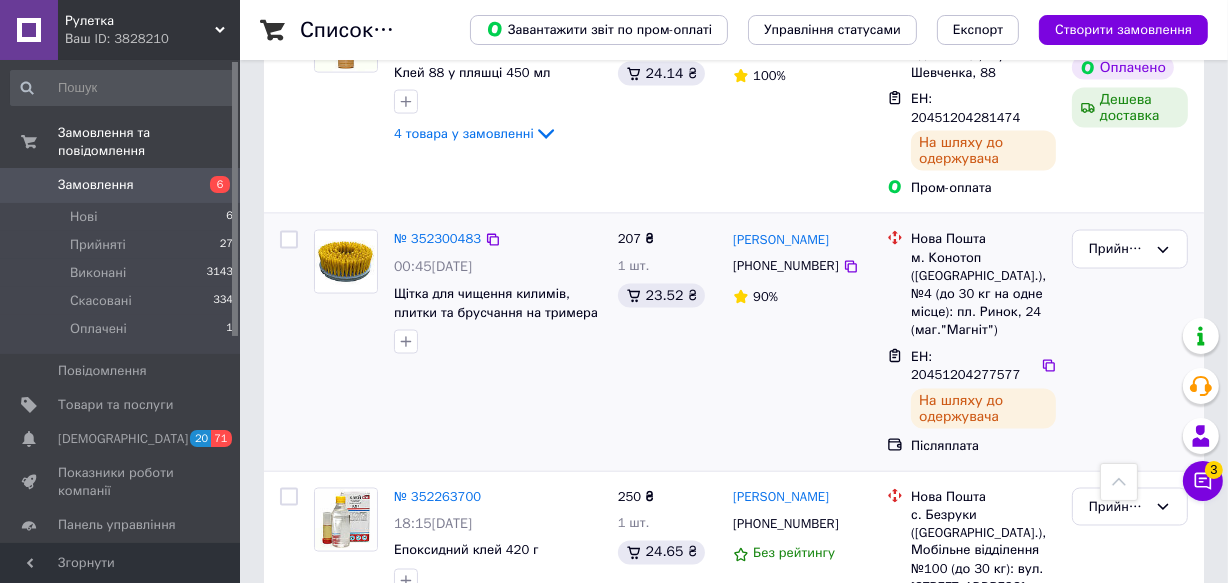 scroll, scrollTop: 2819, scrollLeft: 0, axis: vertical 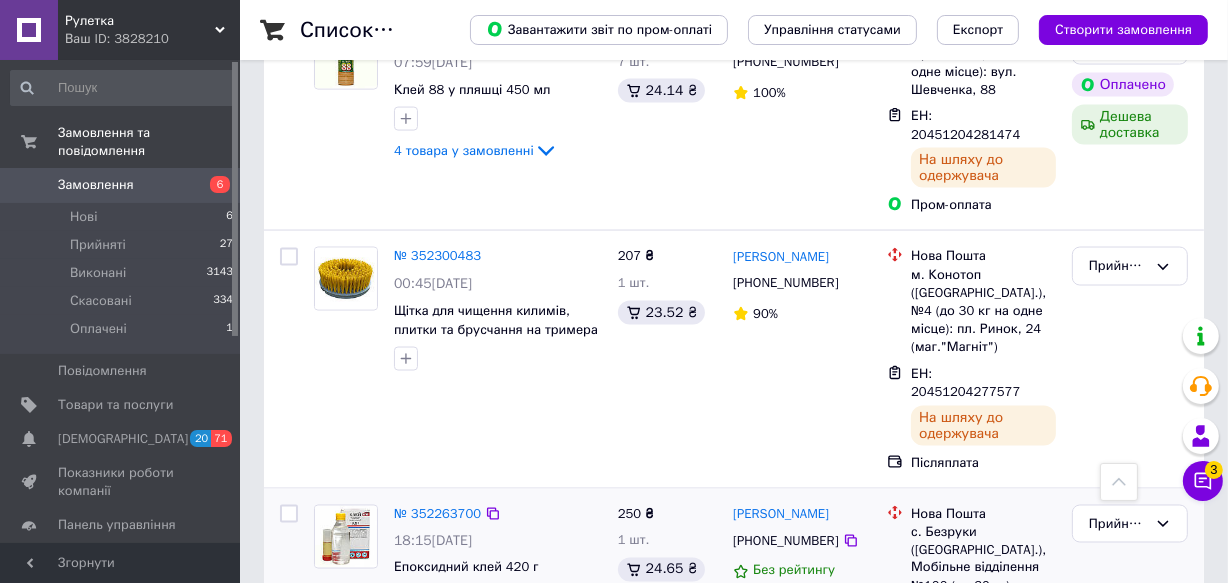 click at bounding box center (289, 617) 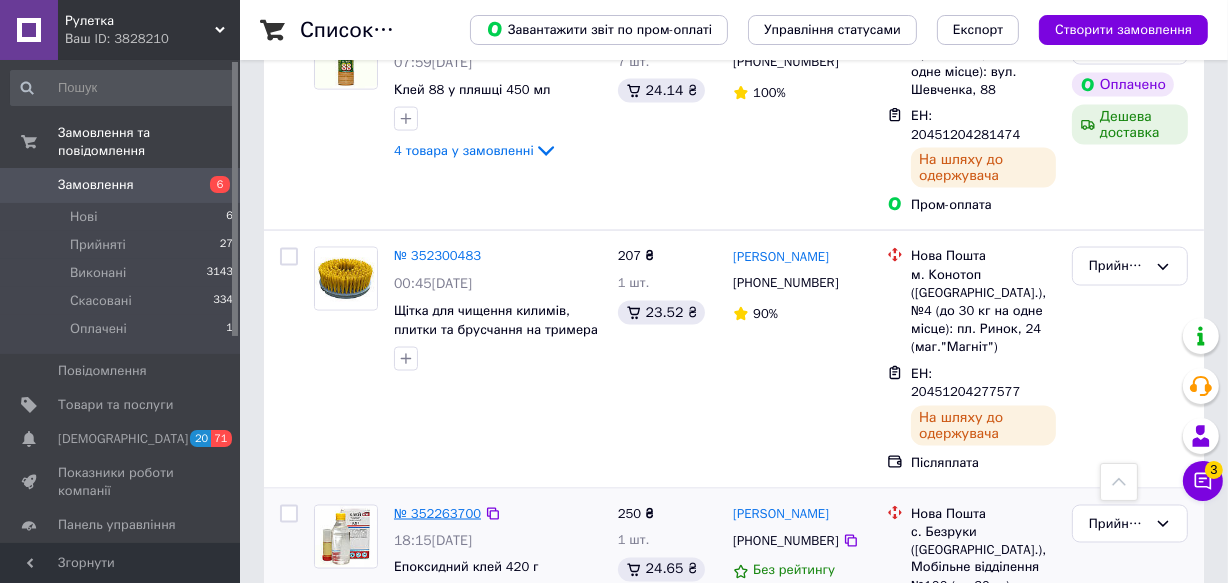 scroll, scrollTop: 2637, scrollLeft: 0, axis: vertical 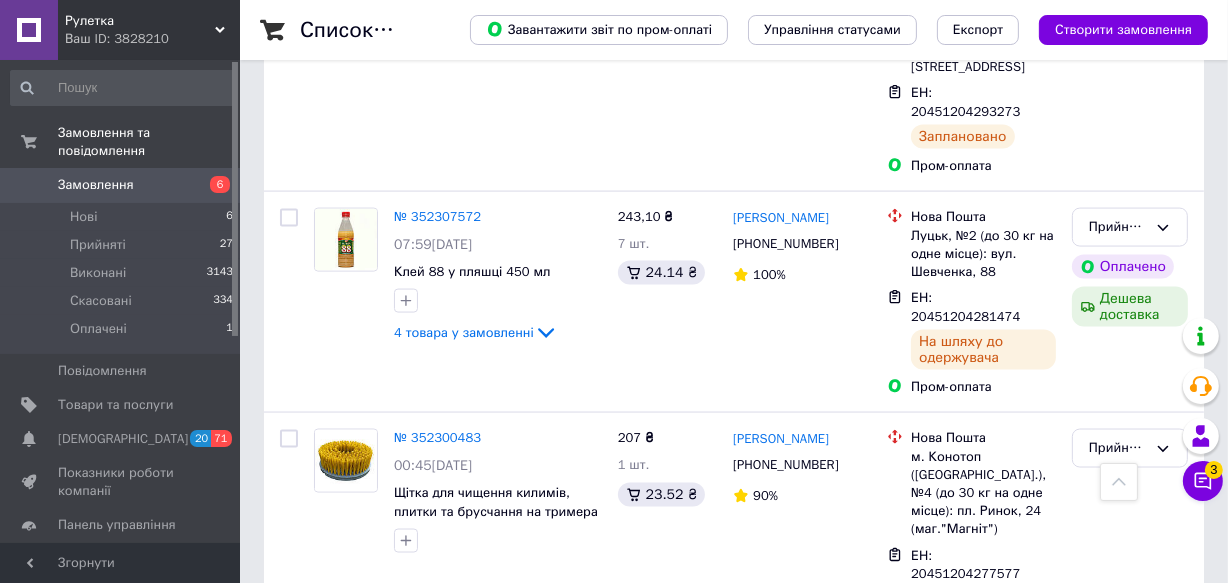 click at bounding box center [289, 696] 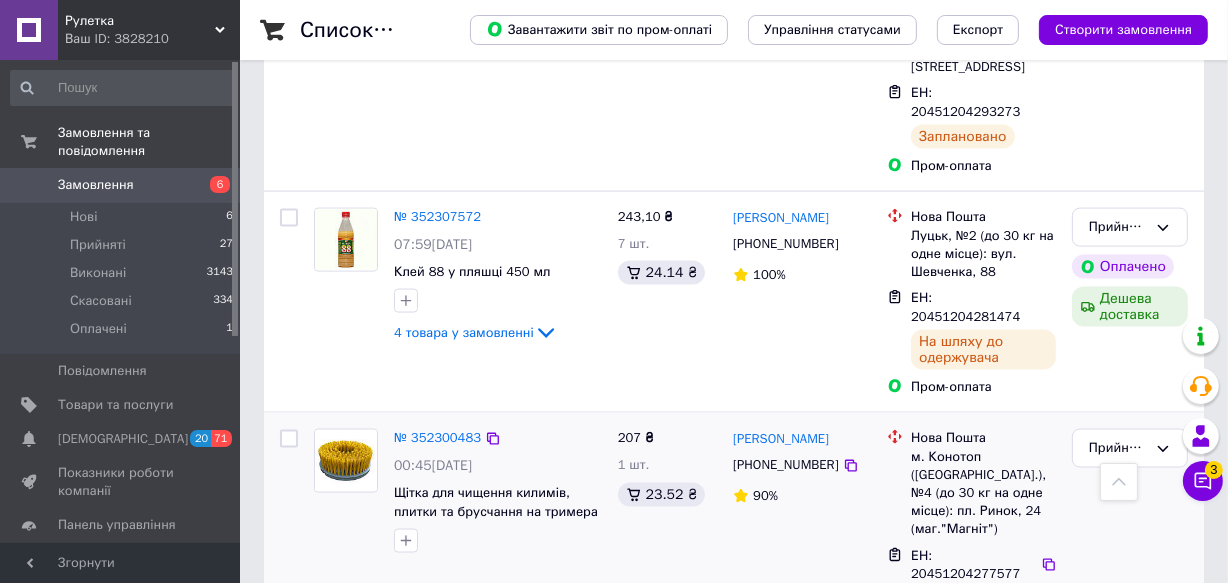 checkbox on "true" 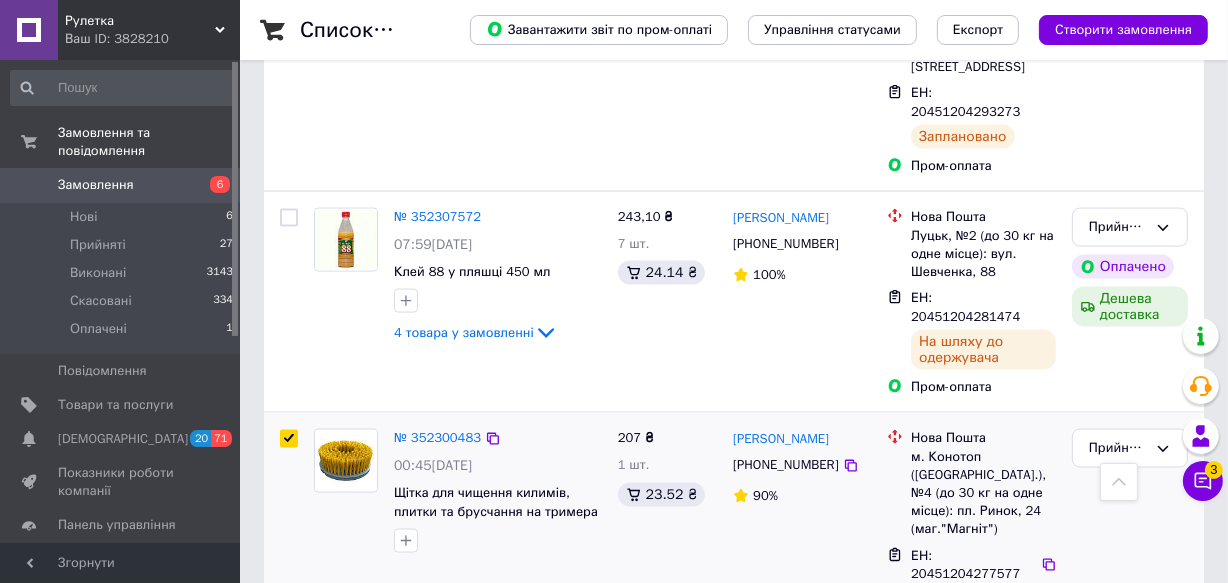 checkbox on "true" 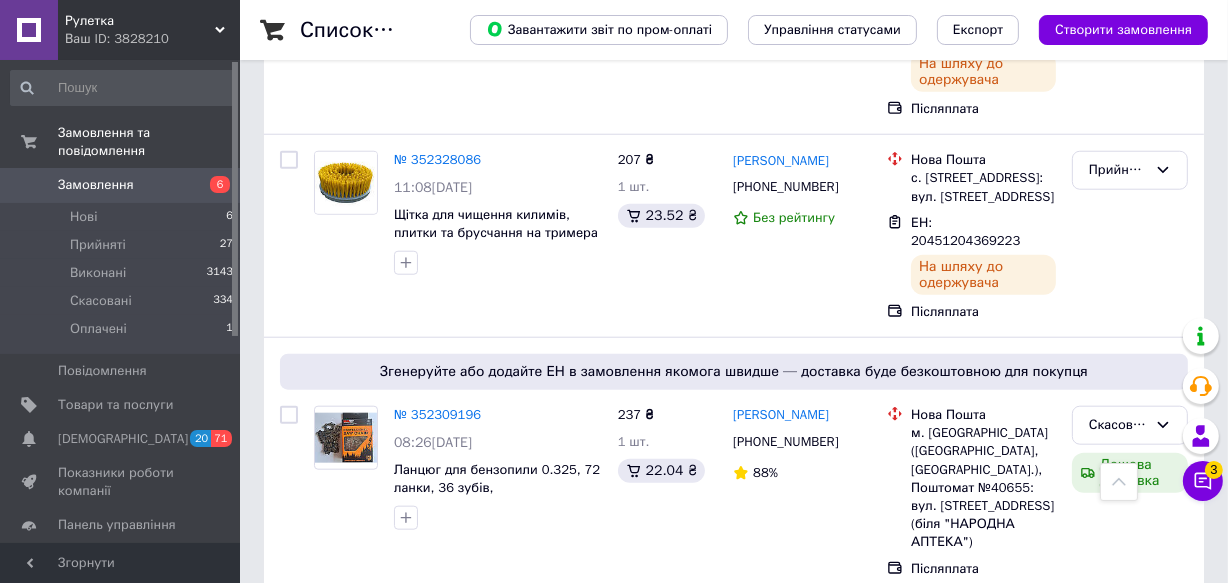 scroll, scrollTop: 1637, scrollLeft: 0, axis: vertical 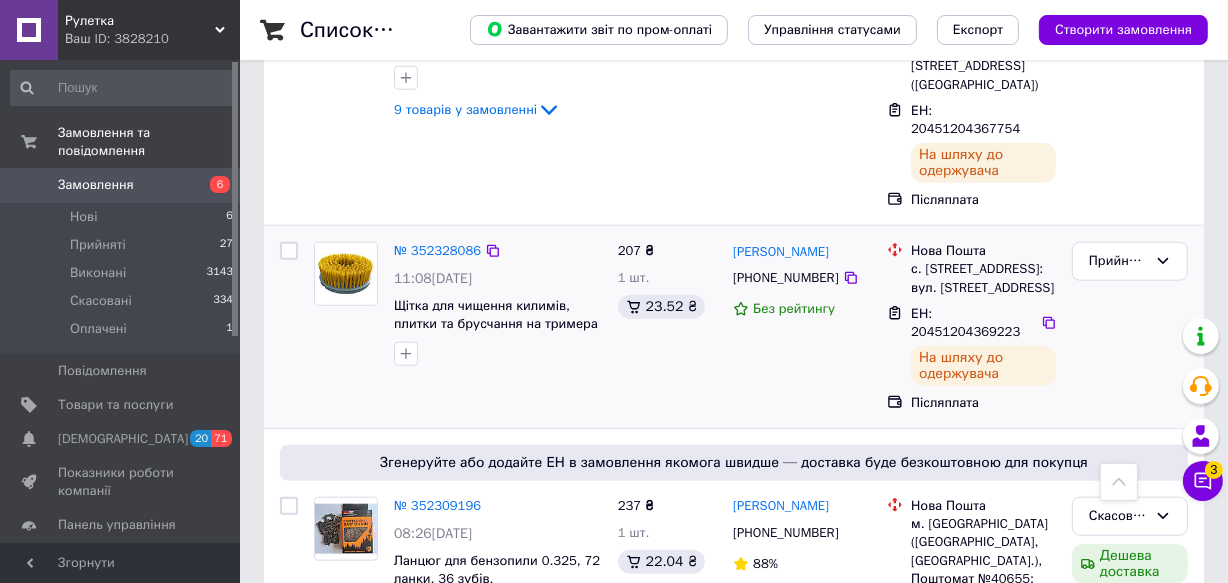 click at bounding box center [289, 251] 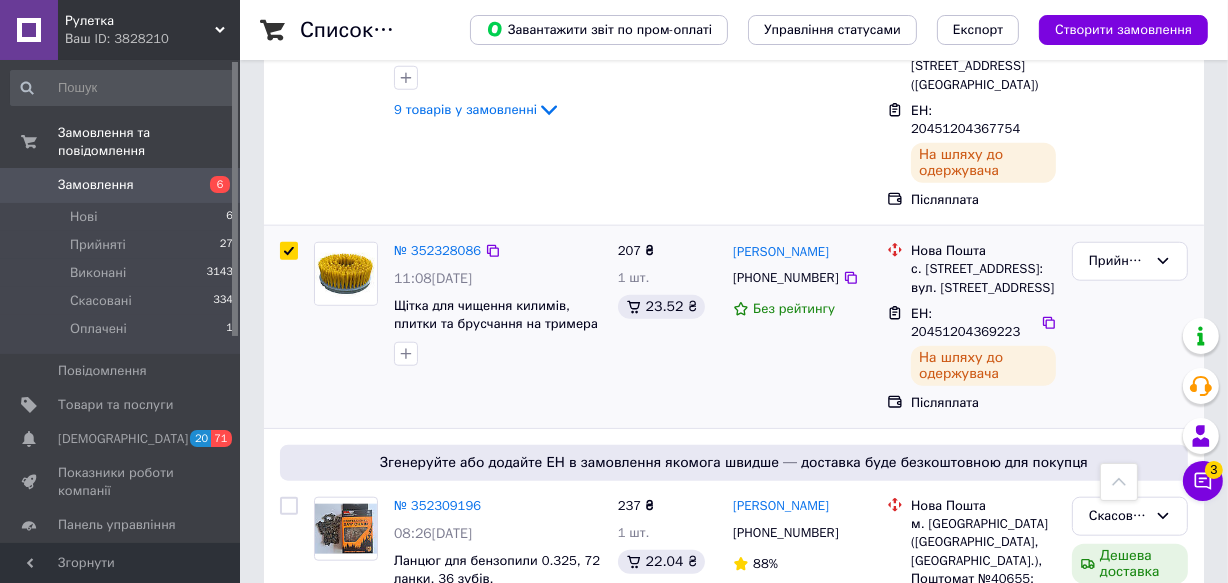 checkbox on "true" 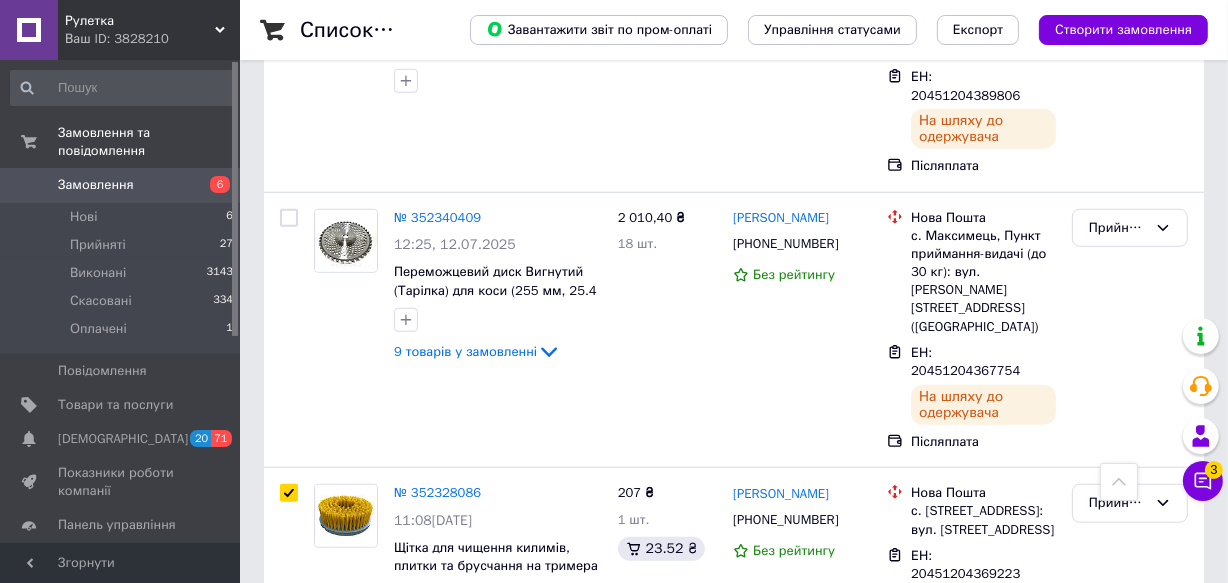 scroll, scrollTop: 1364, scrollLeft: 0, axis: vertical 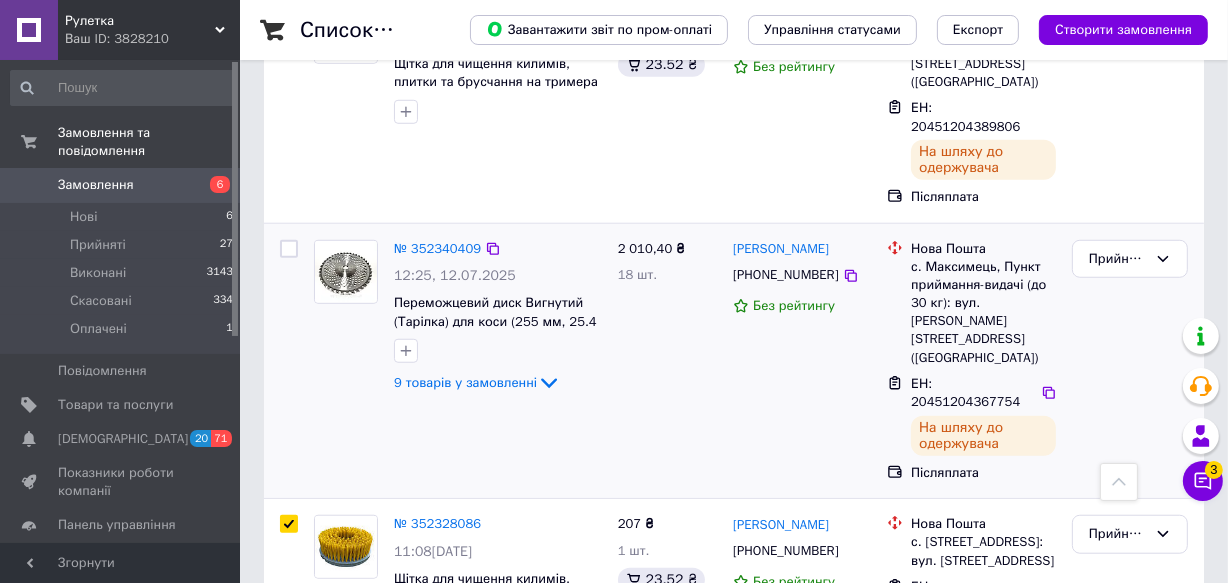 click at bounding box center (289, 249) 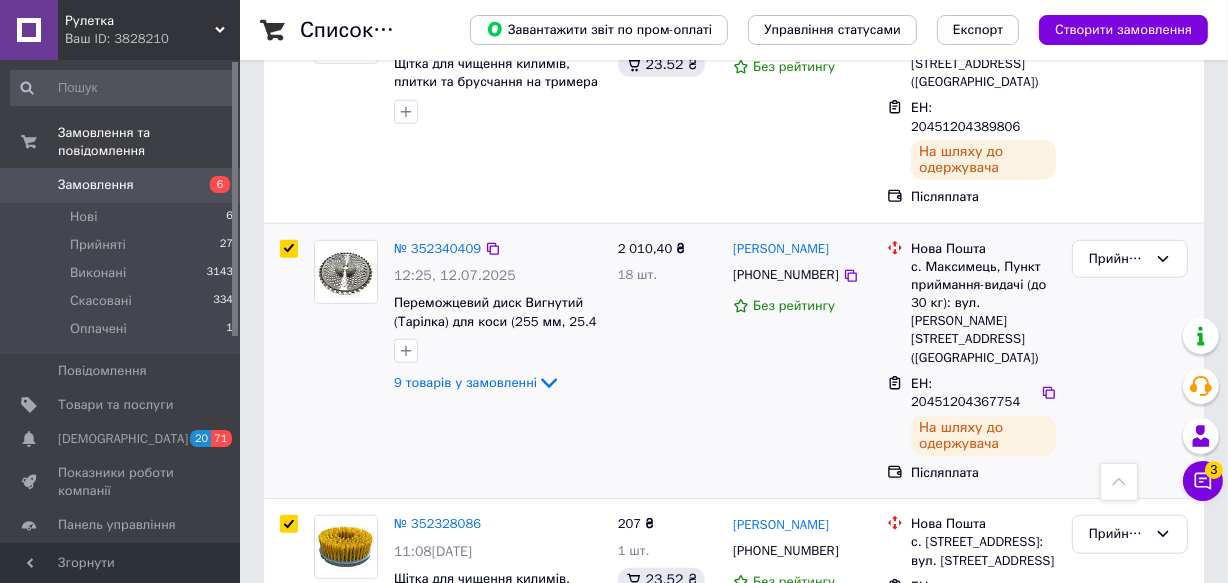 checkbox on "true" 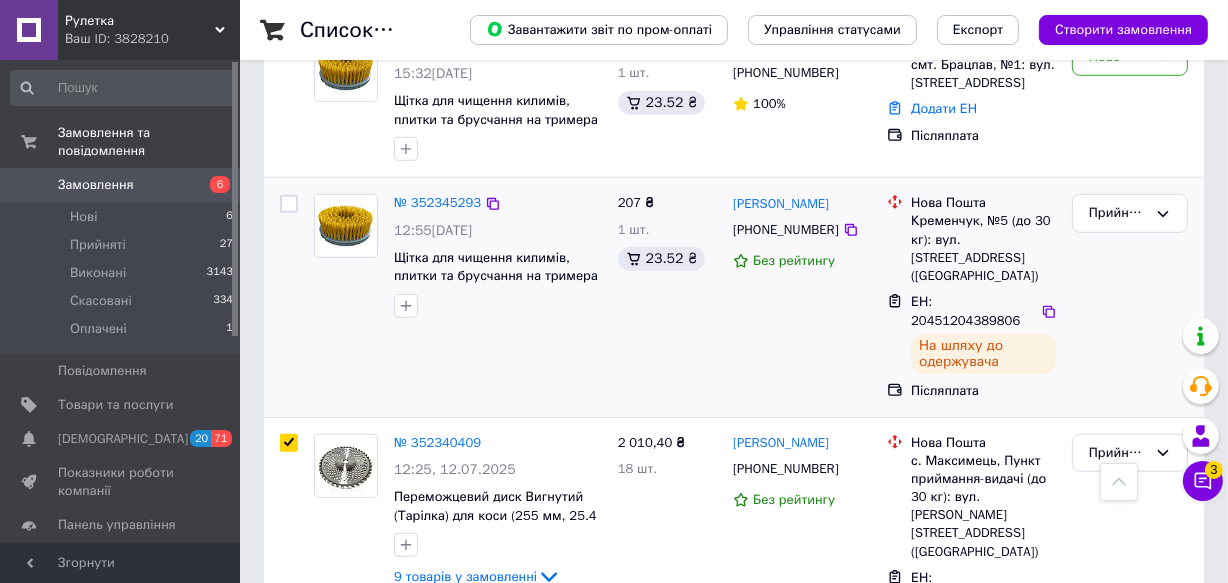 scroll, scrollTop: 1091, scrollLeft: 0, axis: vertical 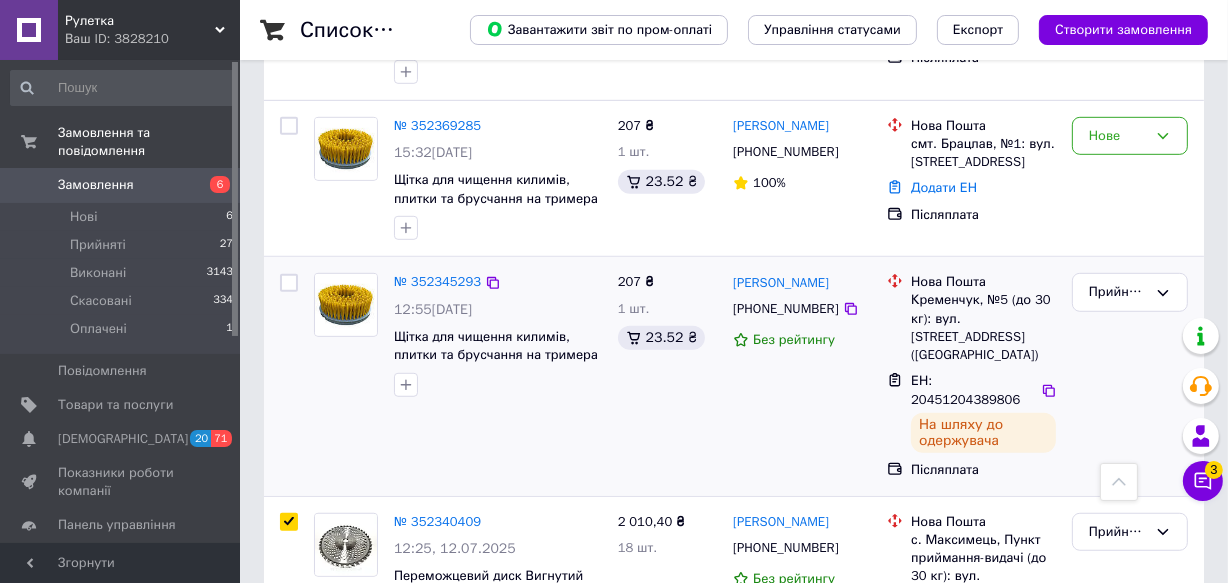 click at bounding box center [289, 283] 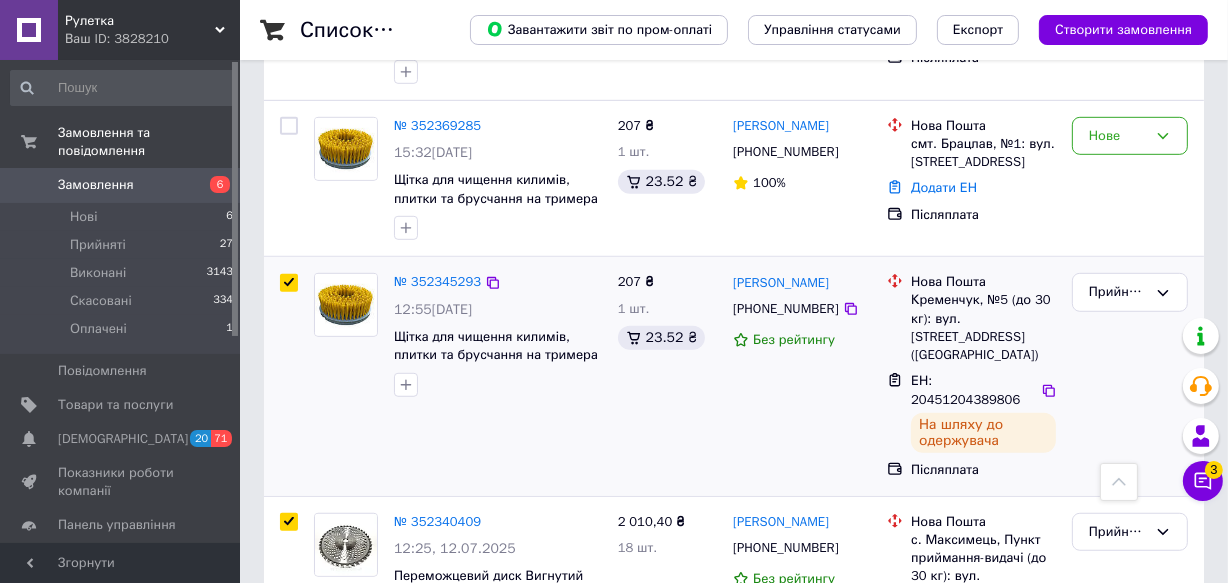 checkbox on "true" 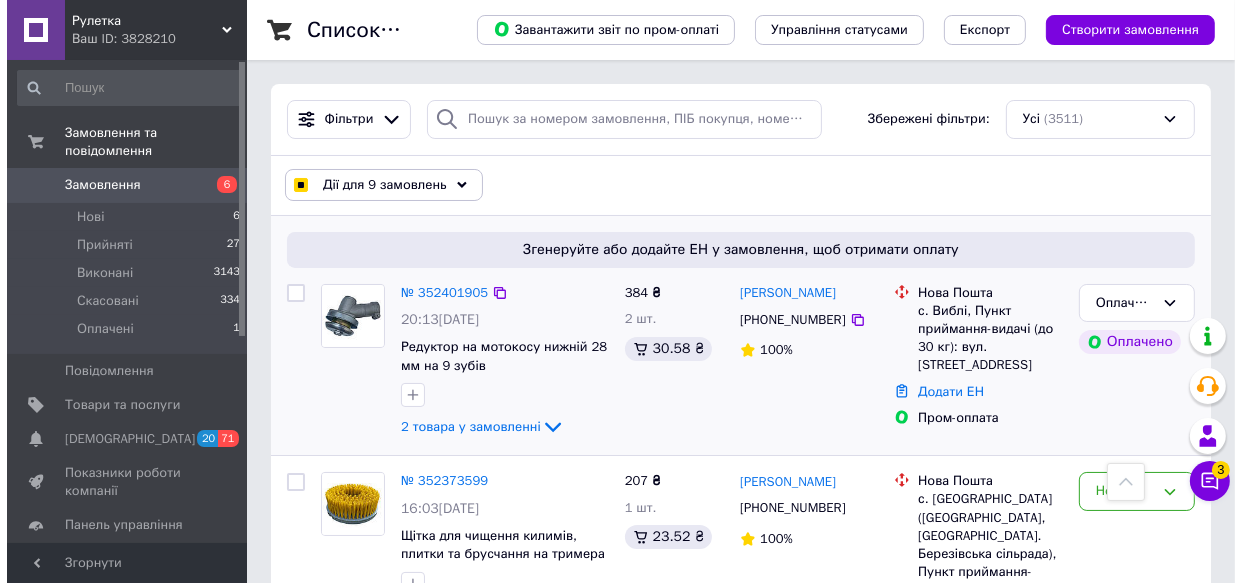 scroll, scrollTop: 0, scrollLeft: 0, axis: both 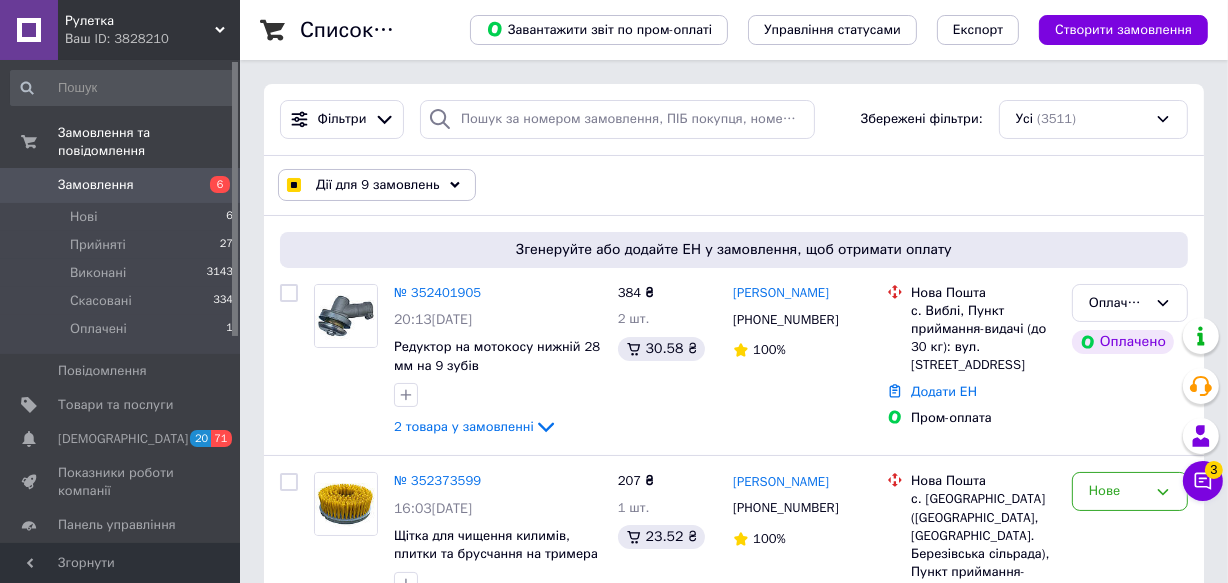 click on "Дії для 9 замовлень" at bounding box center [378, 185] 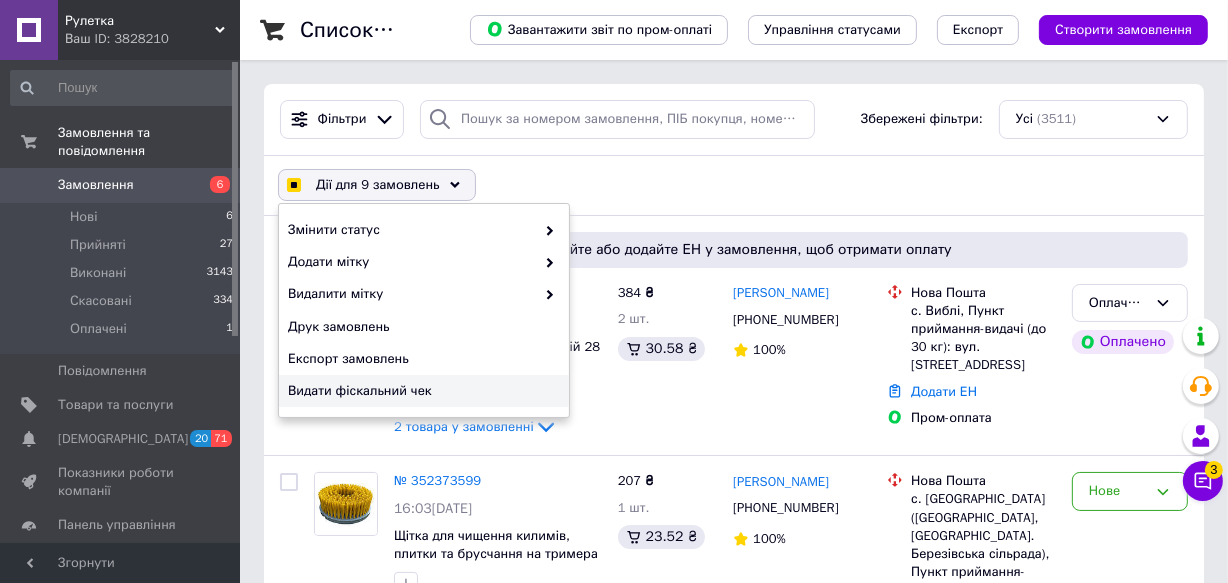 click on "Видати фіскальний чек" at bounding box center (421, 391) 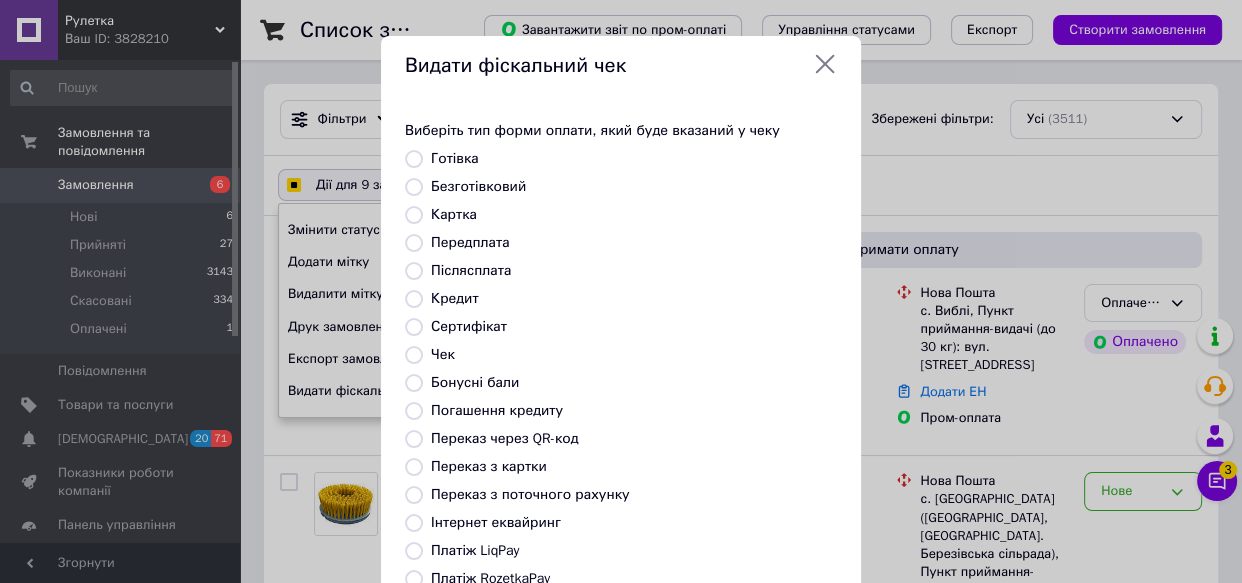 click on "Післясплата" at bounding box center (471, 270) 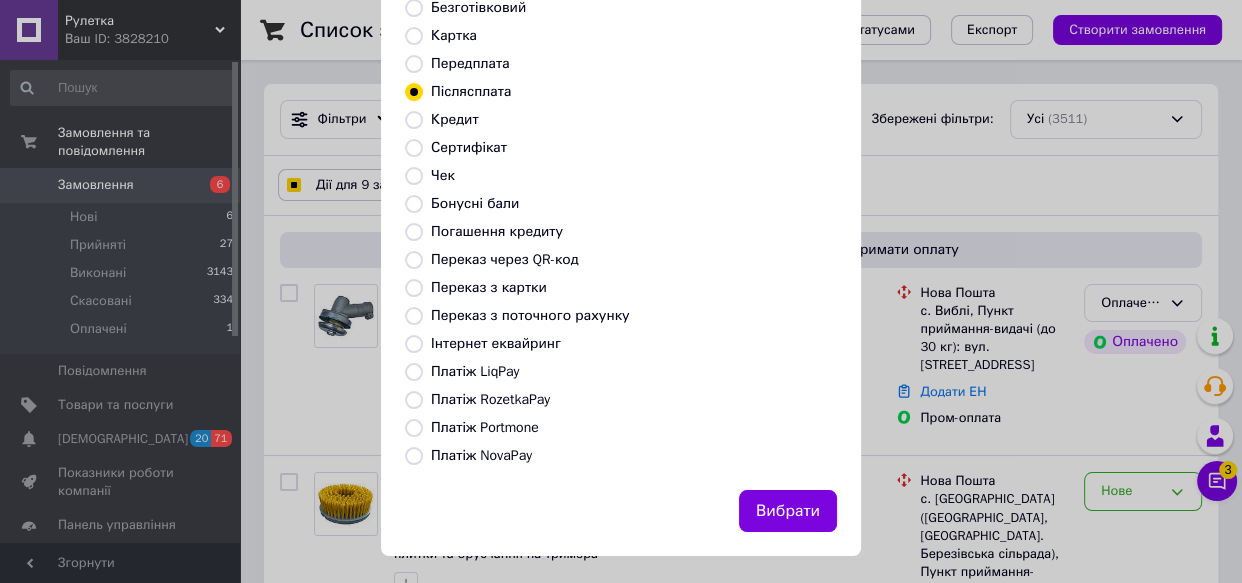 scroll, scrollTop: 188, scrollLeft: 0, axis: vertical 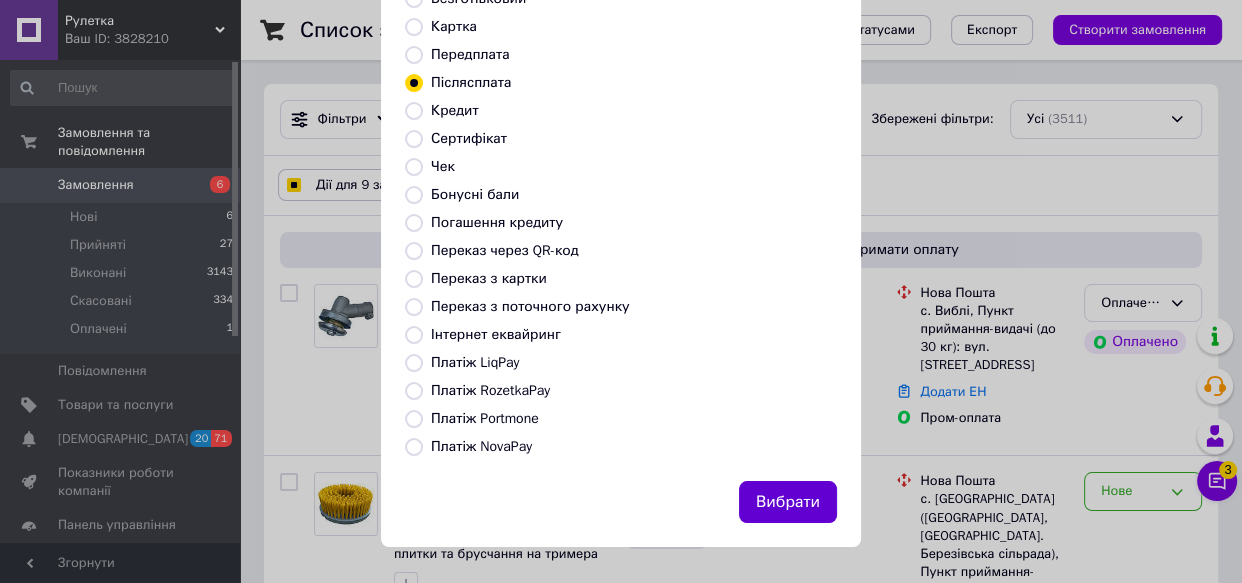 click on "Вибрати" at bounding box center (788, 502) 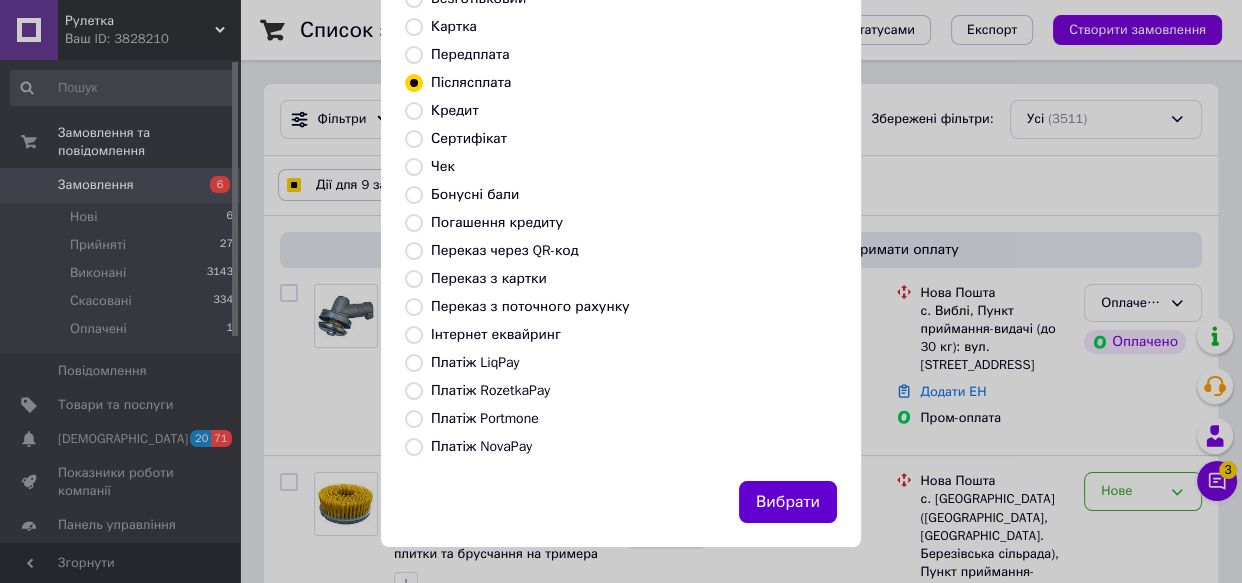 click on "Вибрати" at bounding box center [788, 502] 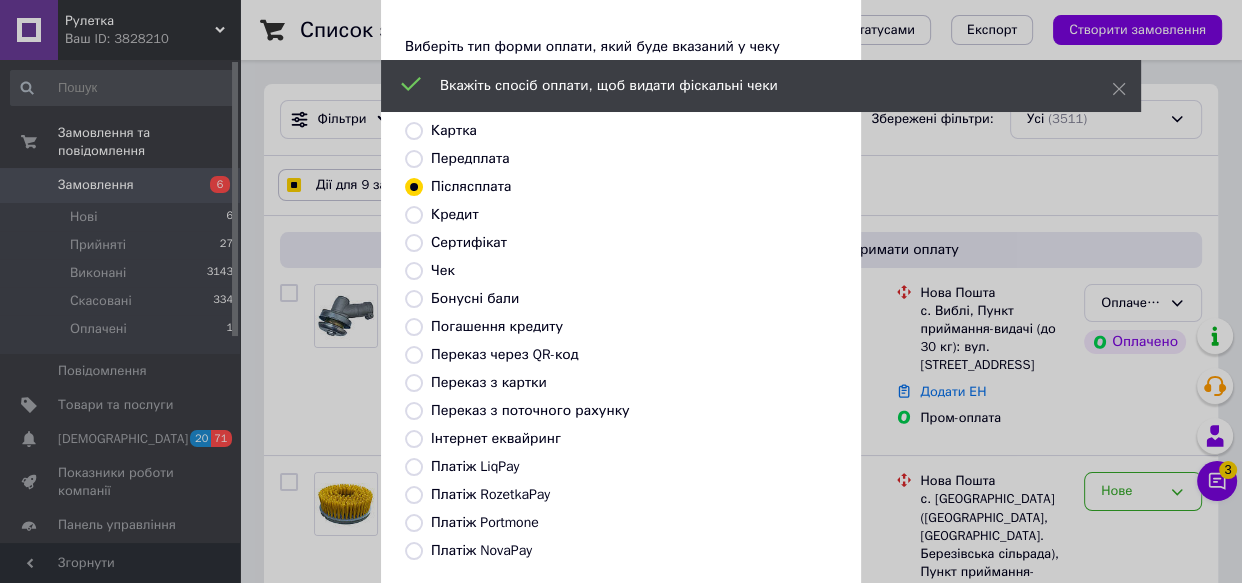 scroll, scrollTop: 6, scrollLeft: 0, axis: vertical 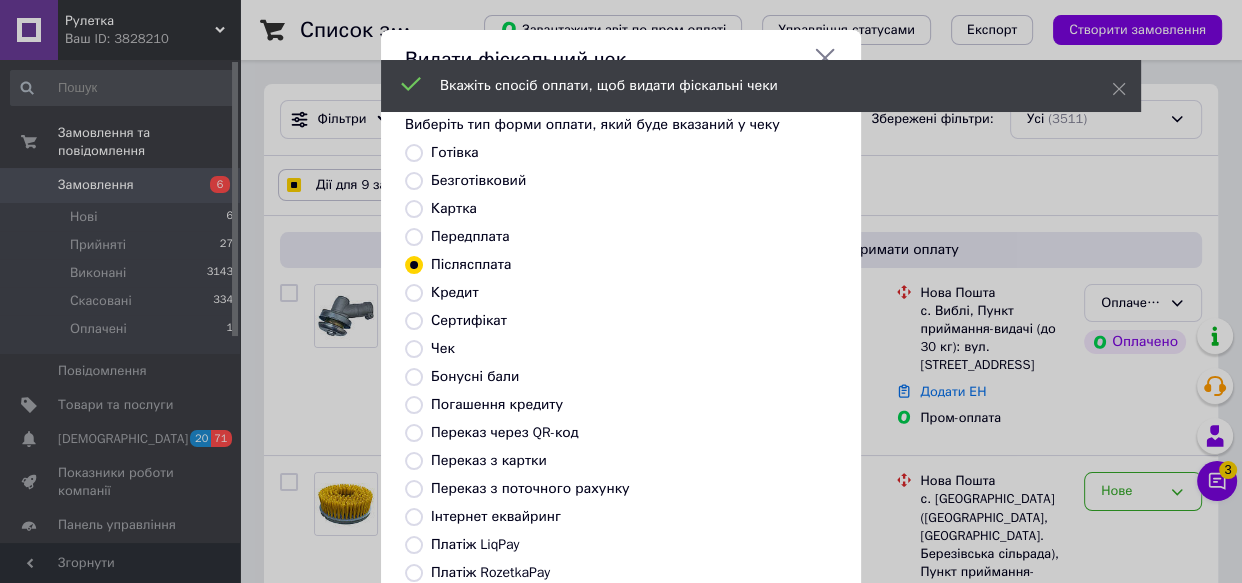 click on "Виберіть тип форми оплати, який буде вказаний у чеку Готівка Безготівковий Картка Передплата Післясплата Кредит Сертифікат Чек Бонусні бали Погашення кредиту Переказ через QR-код Переказ з картки Переказ з поточного рахунку Інтернет еквайринг Платіж LiqPay Платіж RozetkaPay Платіж Portmone Платіж NovaPay" at bounding box center [621, 377] 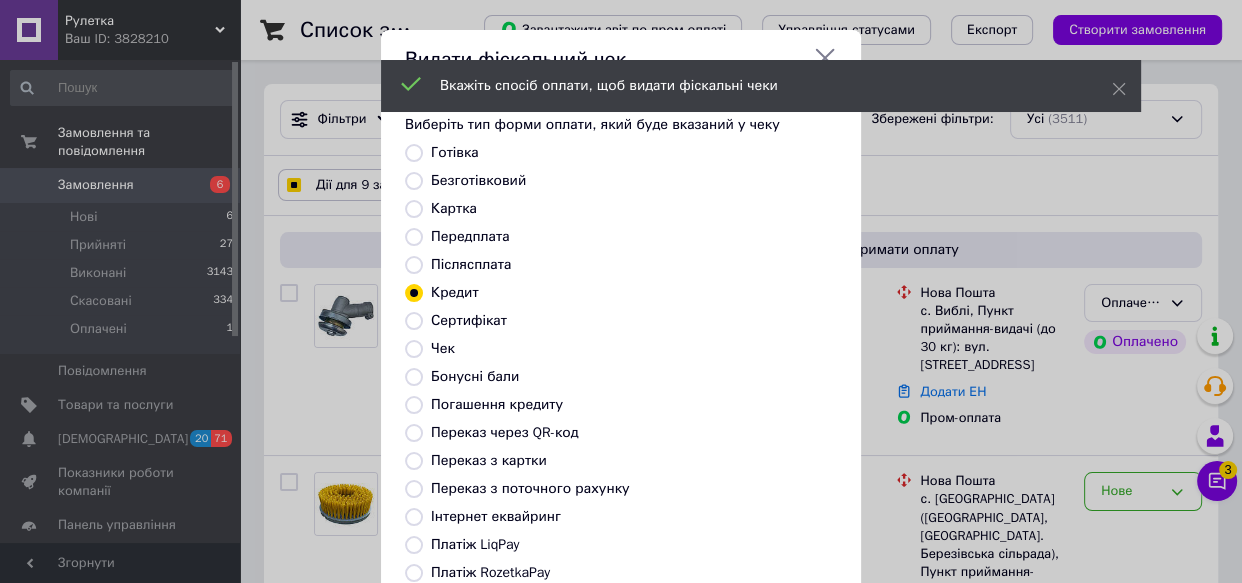 checkbox on "true" 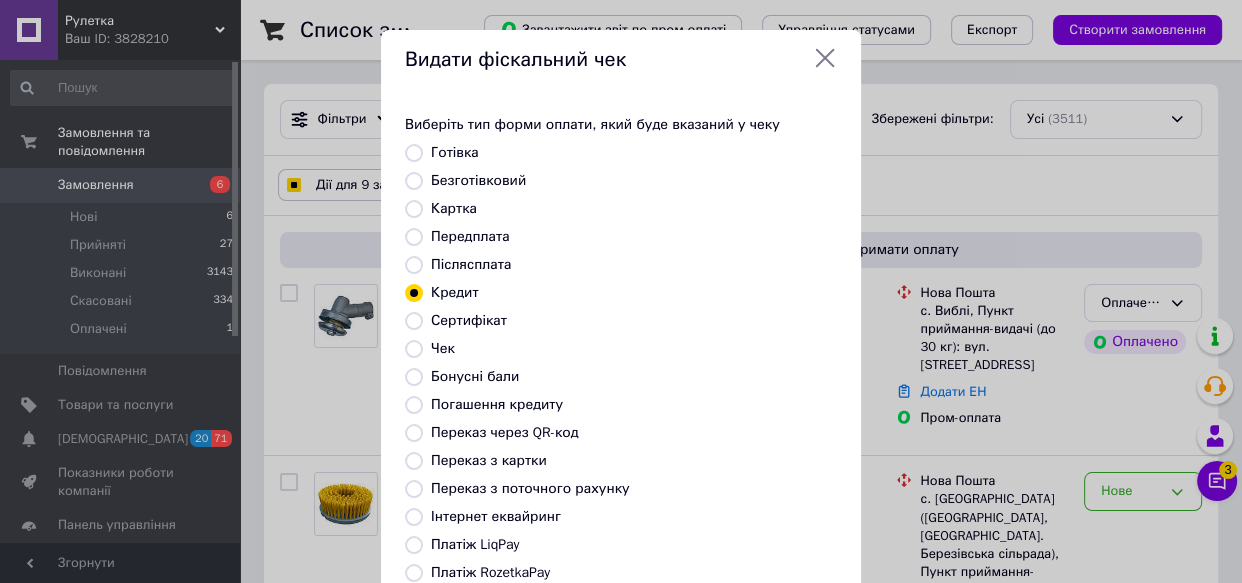 click on "Післясплата" at bounding box center (471, 264) 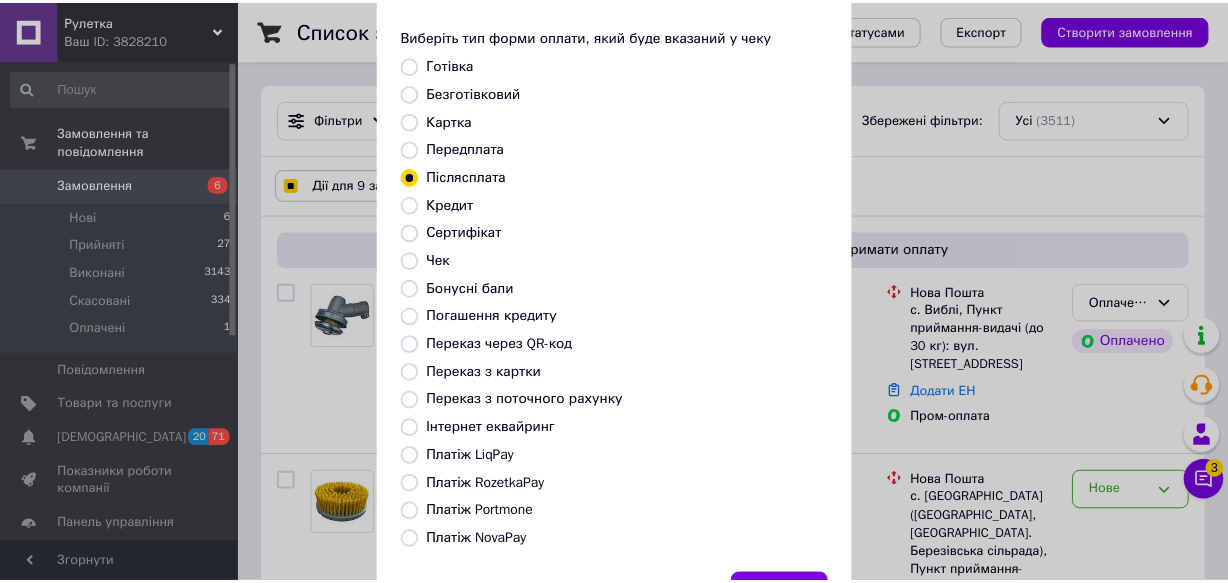 scroll, scrollTop: 188, scrollLeft: 0, axis: vertical 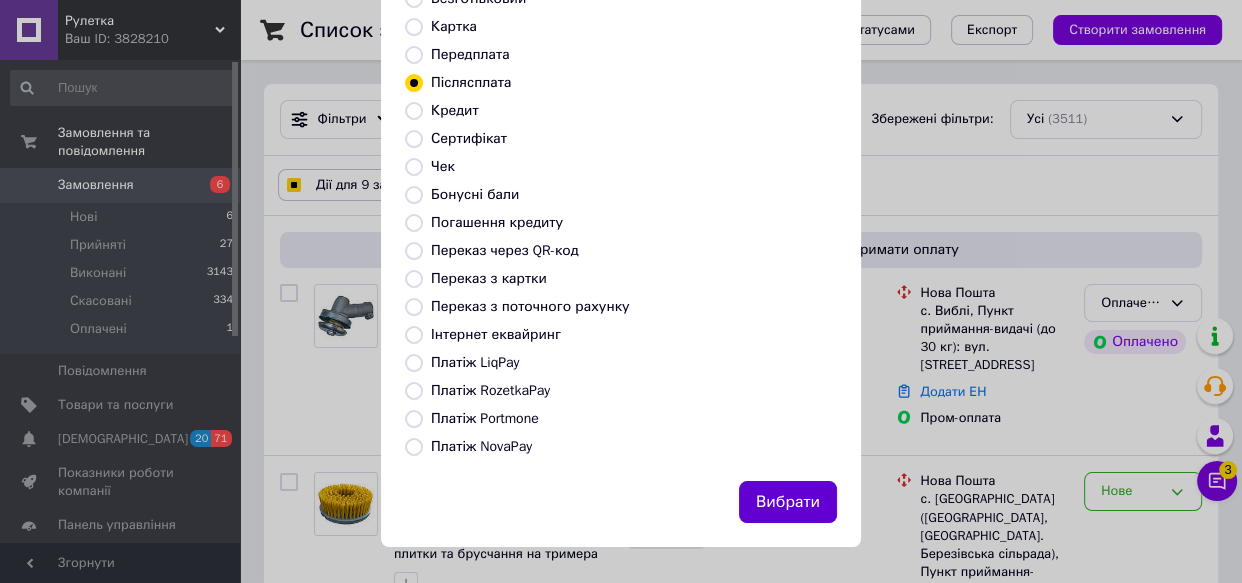 click on "Вибрати" at bounding box center [788, 502] 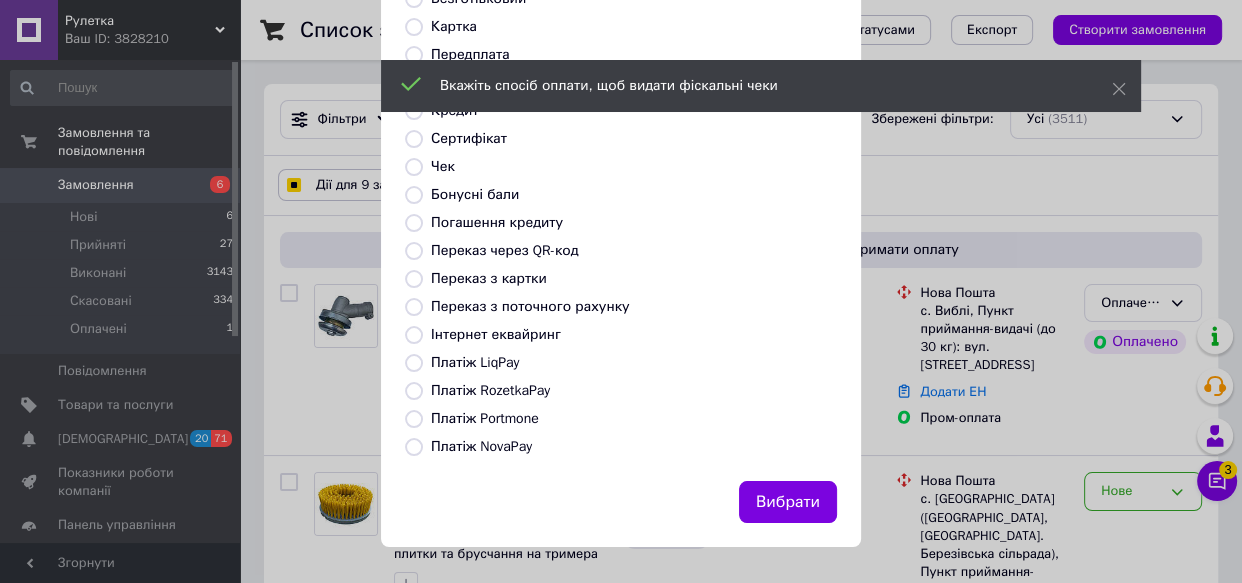 click on "Видати фіскальний чек Виберіть тип форми оплати, який буде вказаний у чеку Готівка Безготівковий Картка Передплата Післясплата Кредит Сертифікат Чек Бонусні бали Погашення кредиту Переказ через QR-код [GEOGRAPHIC_DATA] з картки Переказ з поточного рахунку Інтернет еквайринг Платіж LiqPay Платіж RozetkaPay Платіж Portmone Платіж NovaPay Вибрати" at bounding box center (621, 197) 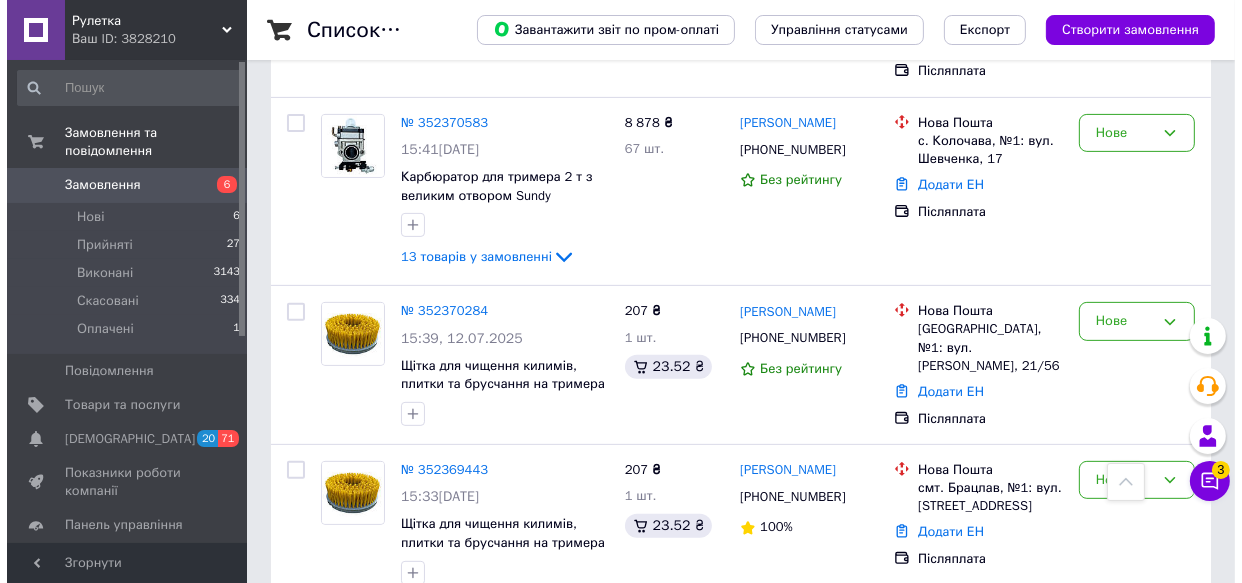 scroll, scrollTop: 0, scrollLeft: 0, axis: both 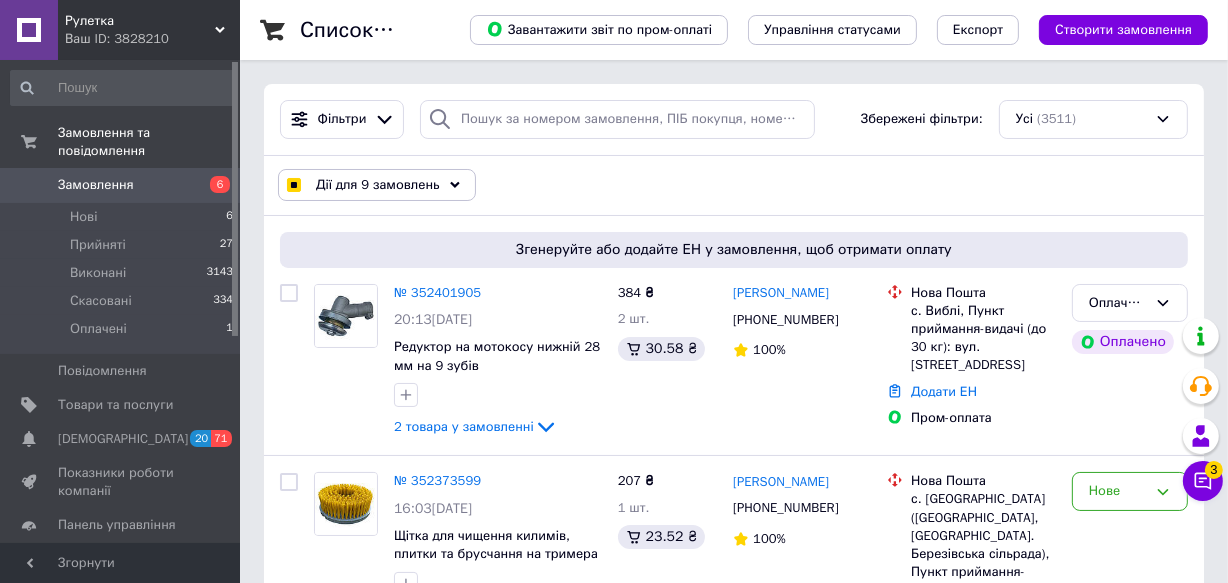 click on "Дії для 9 замовлень" at bounding box center (377, 185) 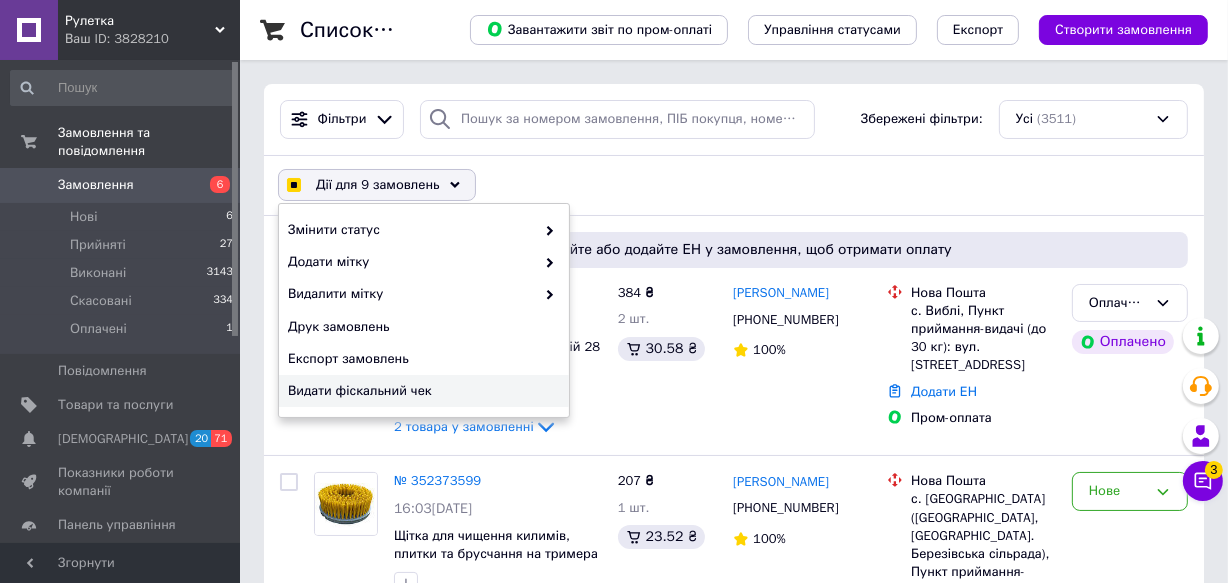 click on "Видати фіскальний чек" at bounding box center [421, 391] 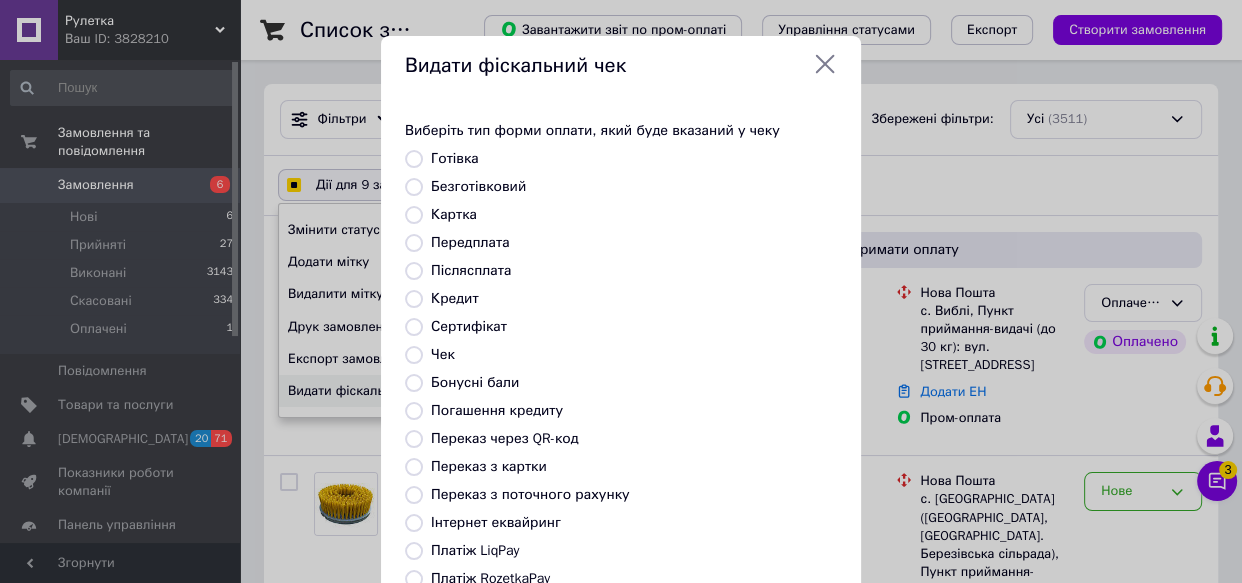 click on "Післясплата" at bounding box center (471, 270) 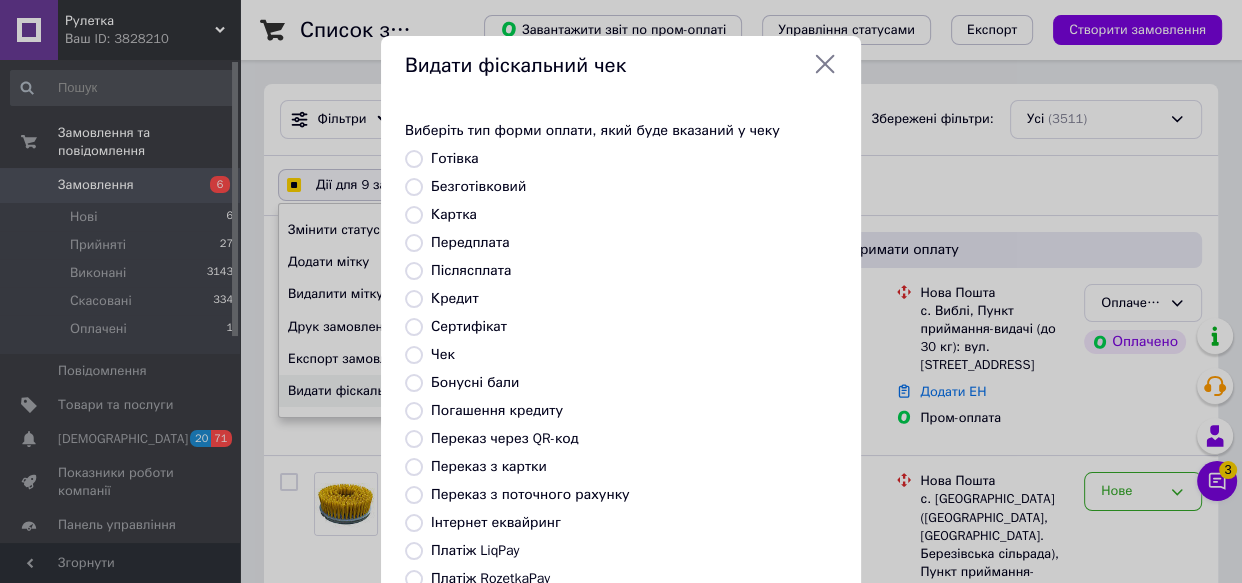 click on "Післясплата" at bounding box center (414, 271) 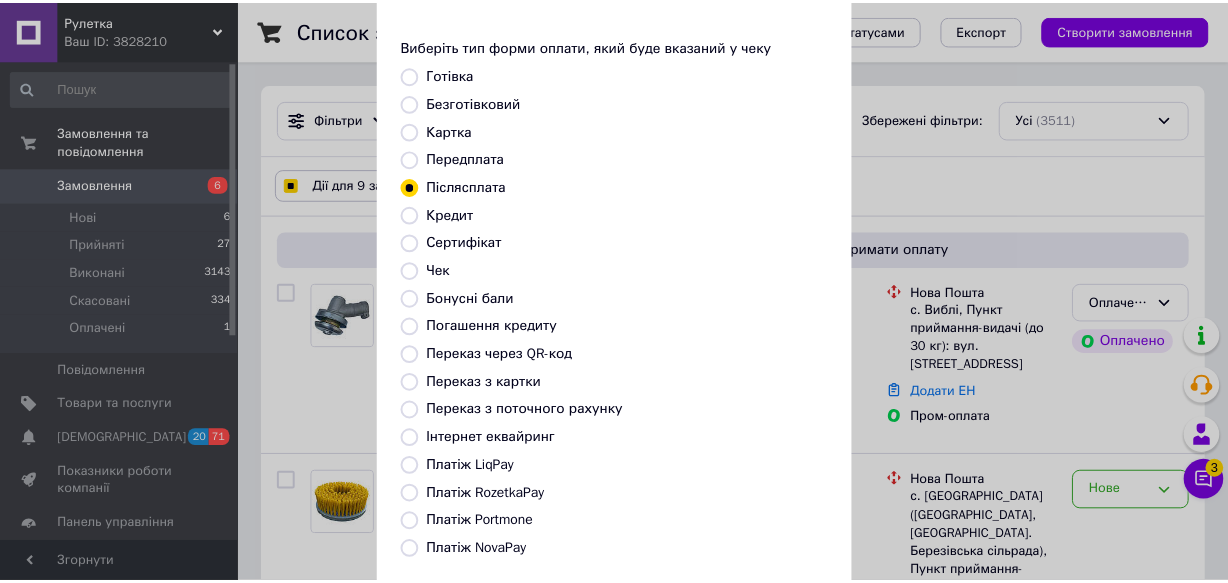 scroll, scrollTop: 181, scrollLeft: 0, axis: vertical 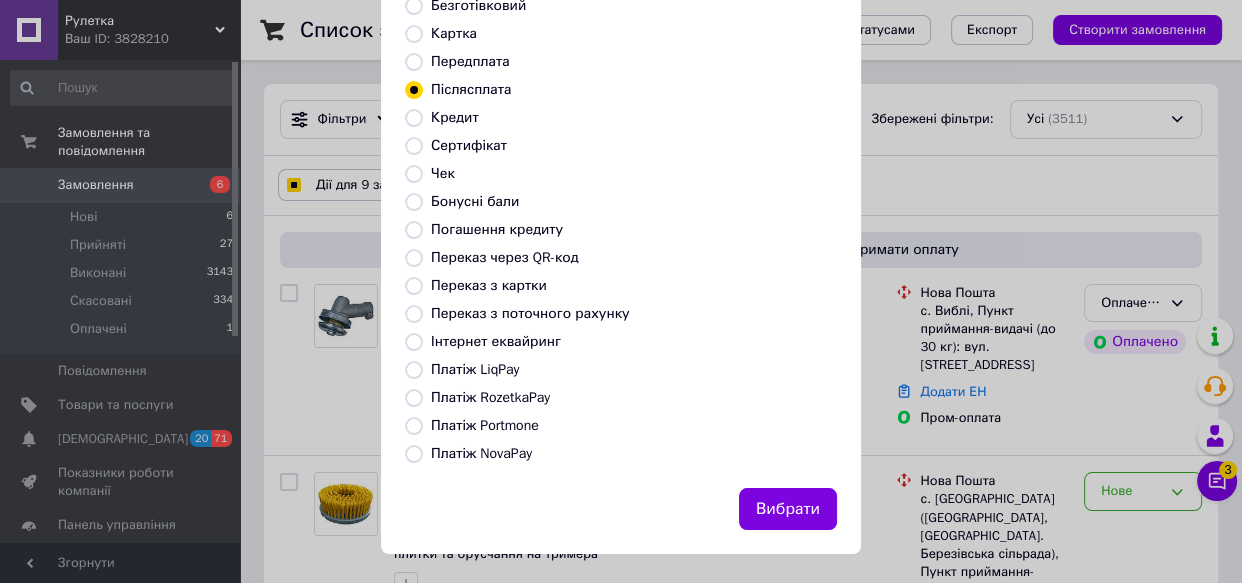 click on "Вибрати" at bounding box center (788, 509) 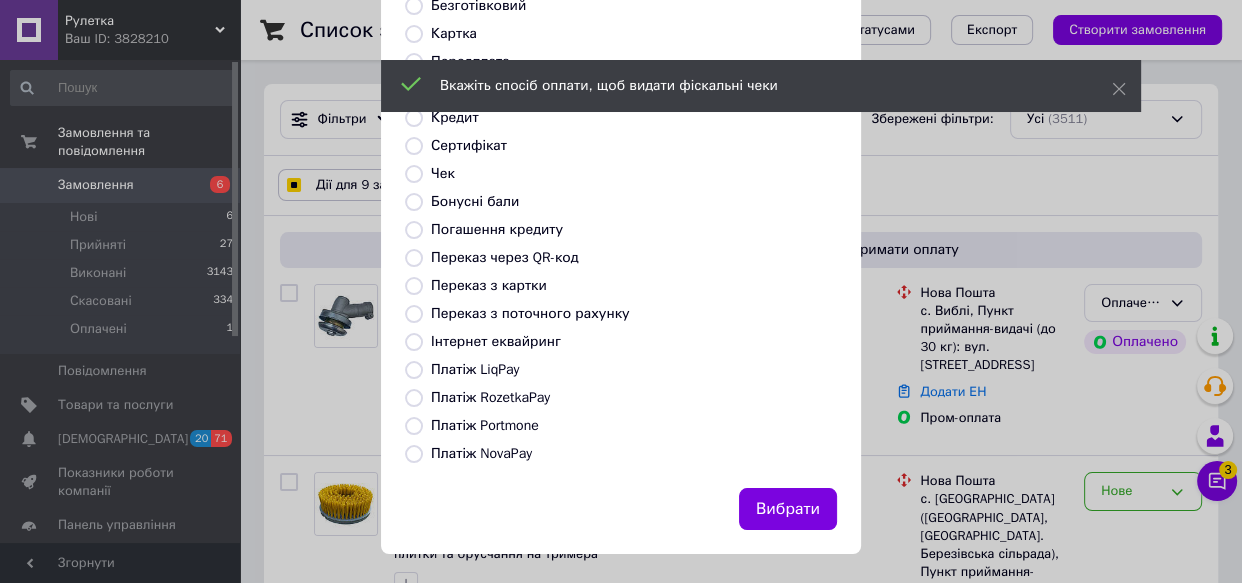 click on "Видати фіскальний чек Виберіть тип форми оплати, який буде вказаний у чеку Готівка Безготівковий Картка Передплата Післясплата Кредит Сертифікат Чек Бонусні бали Погашення кредиту Переказ через QR-код [GEOGRAPHIC_DATA] з картки Переказ з поточного рахунку Інтернет еквайринг Платіж LiqPay Платіж RozetkaPay Платіж Portmone Платіж NovaPay Вибрати" at bounding box center [621, 204] 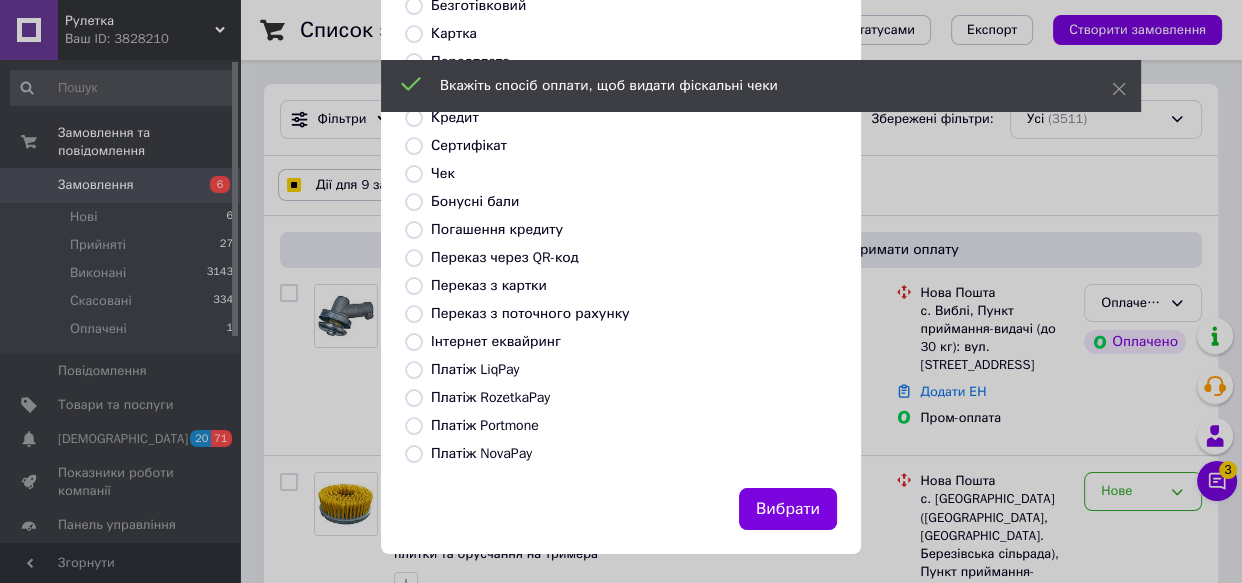 checkbox on "true" 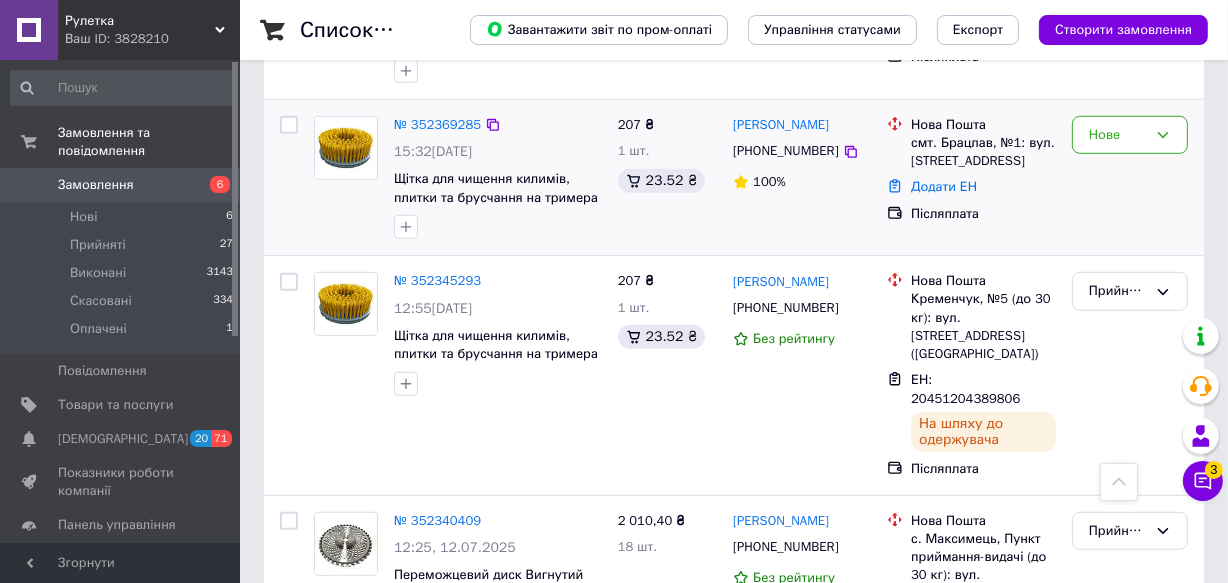 scroll, scrollTop: 1090, scrollLeft: 0, axis: vertical 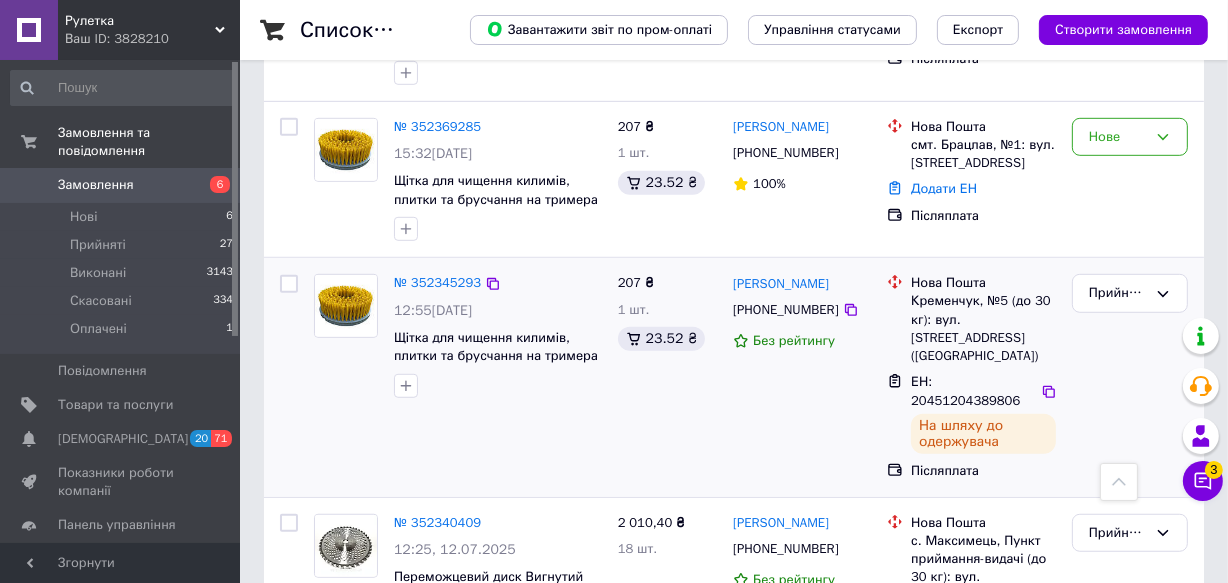 click at bounding box center [289, 284] 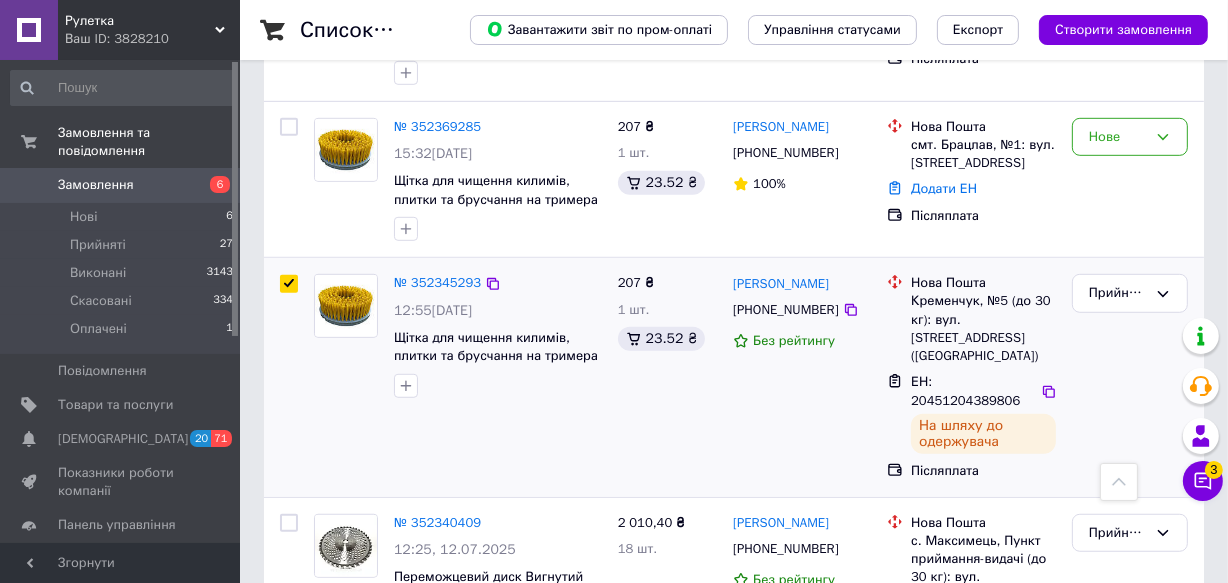 checkbox on "true" 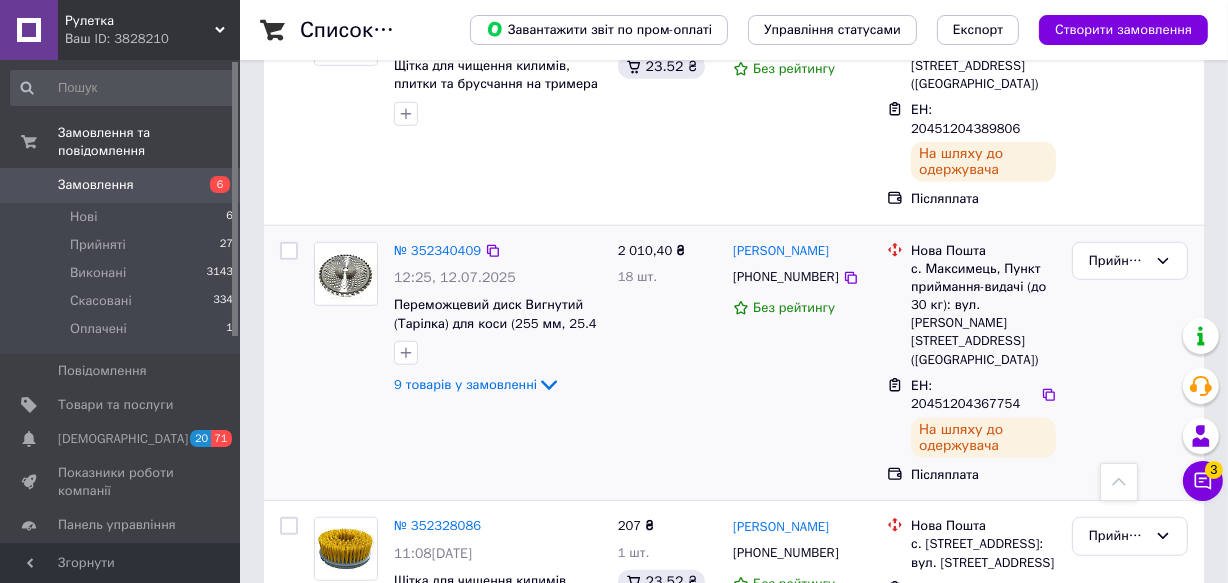 scroll, scrollTop: 1363, scrollLeft: 0, axis: vertical 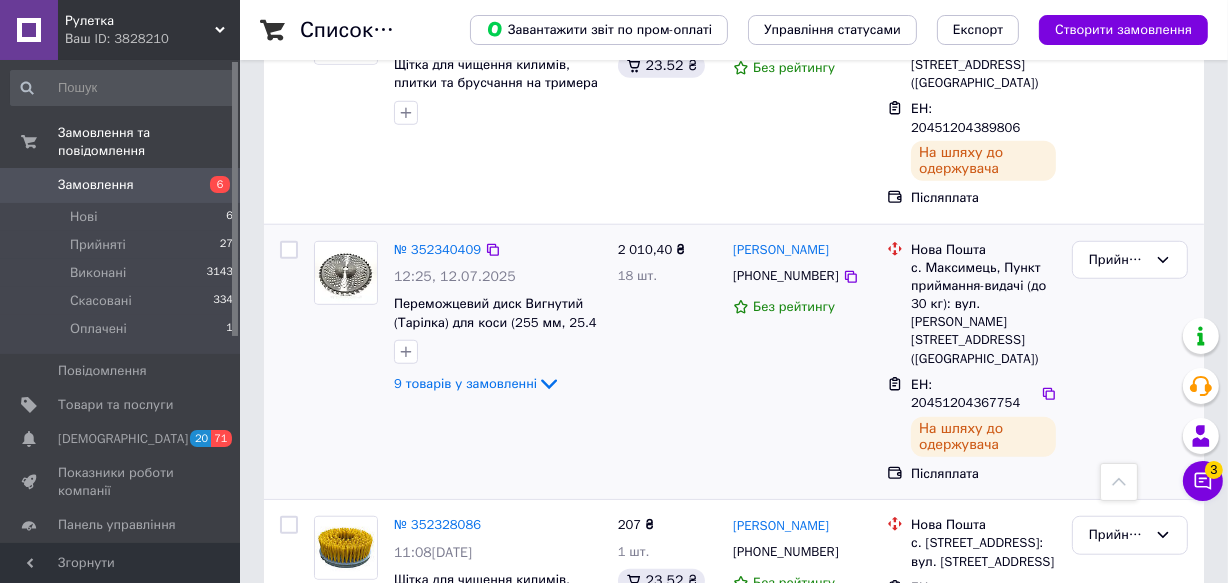 click at bounding box center [289, 250] 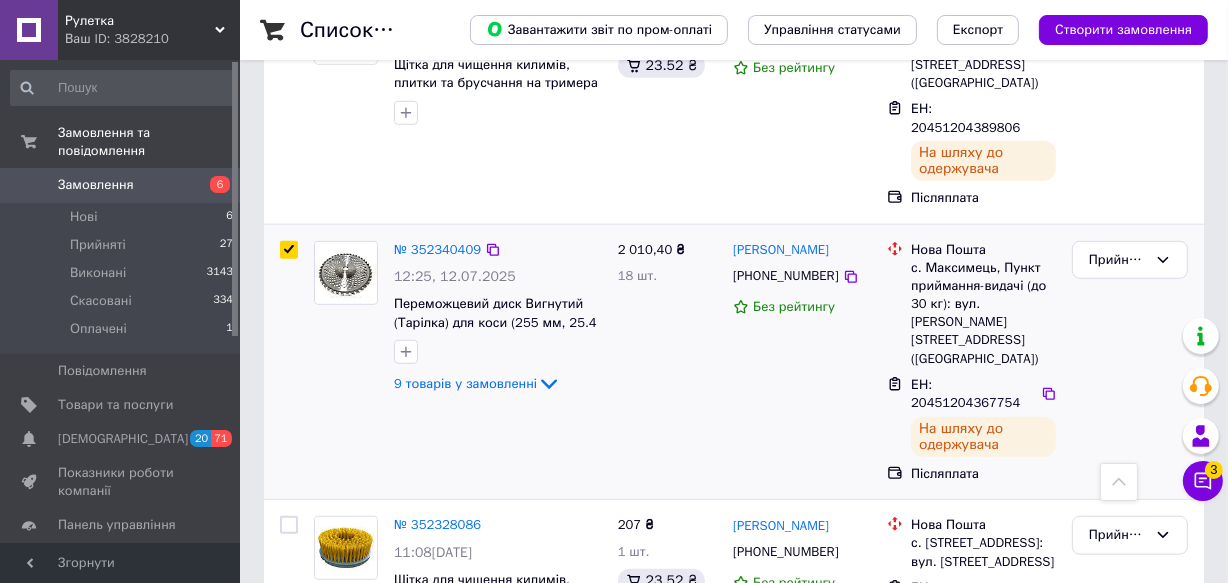 checkbox on "true" 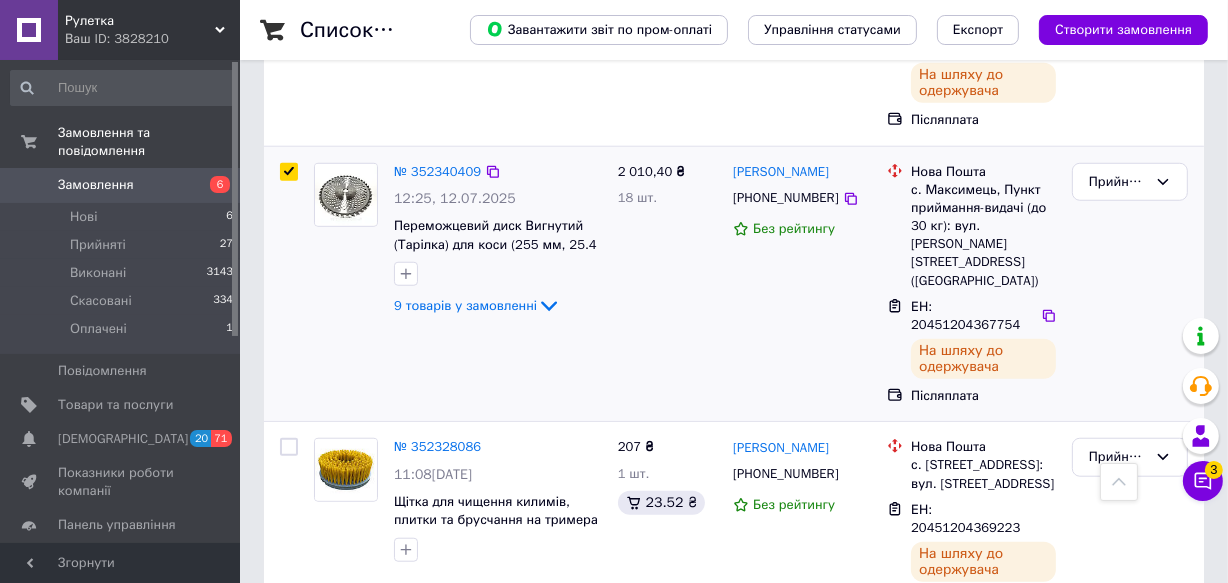 scroll, scrollTop: 1545, scrollLeft: 0, axis: vertical 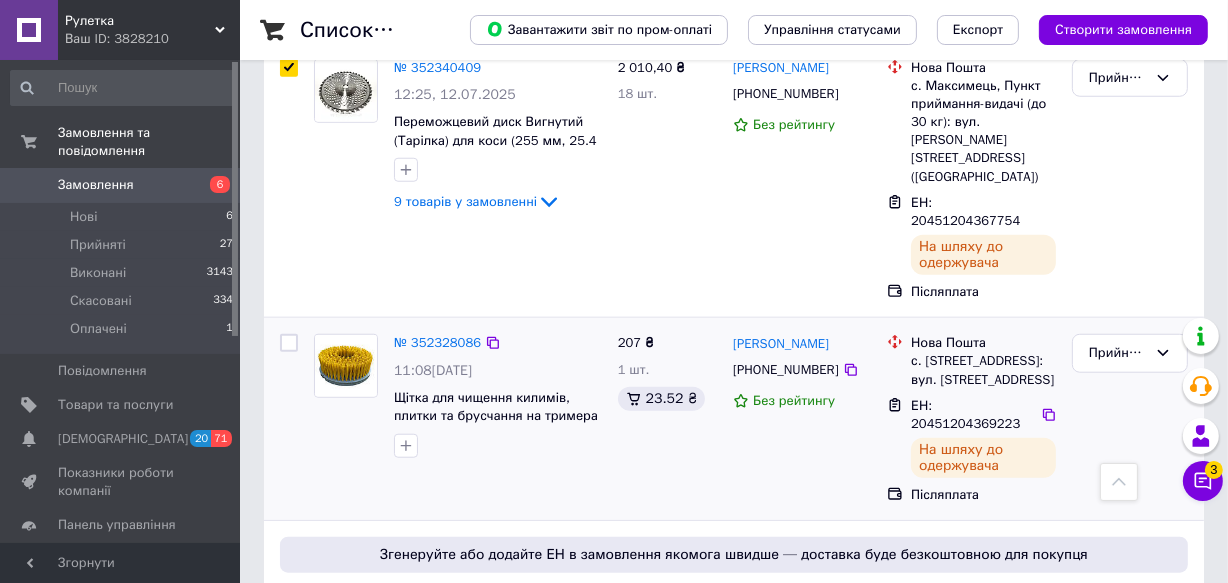 click at bounding box center [289, 343] 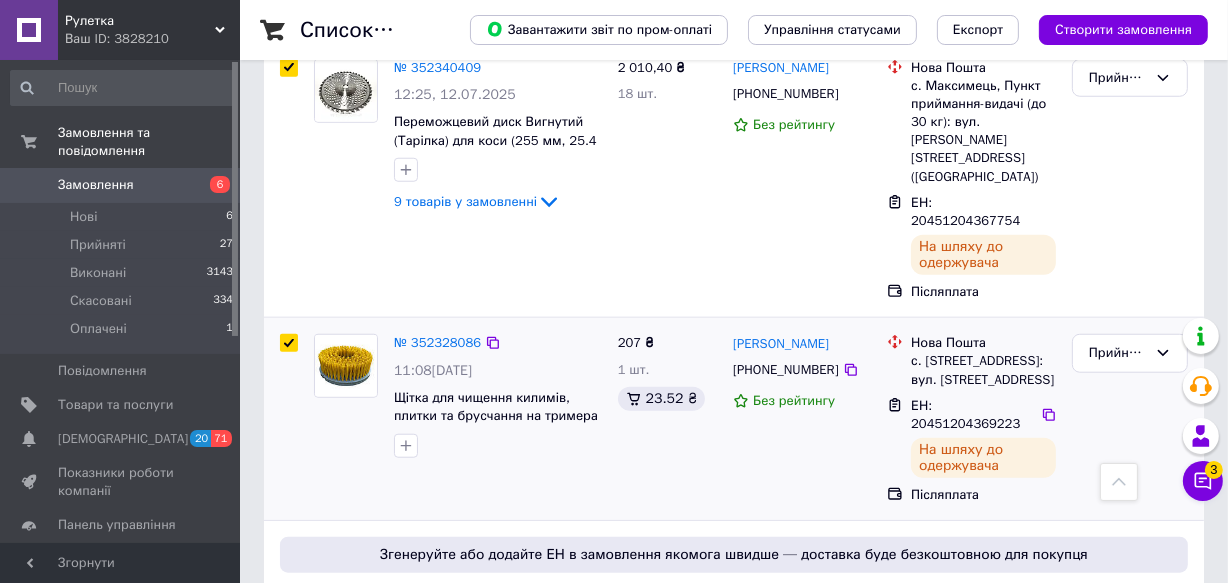 checkbox on "true" 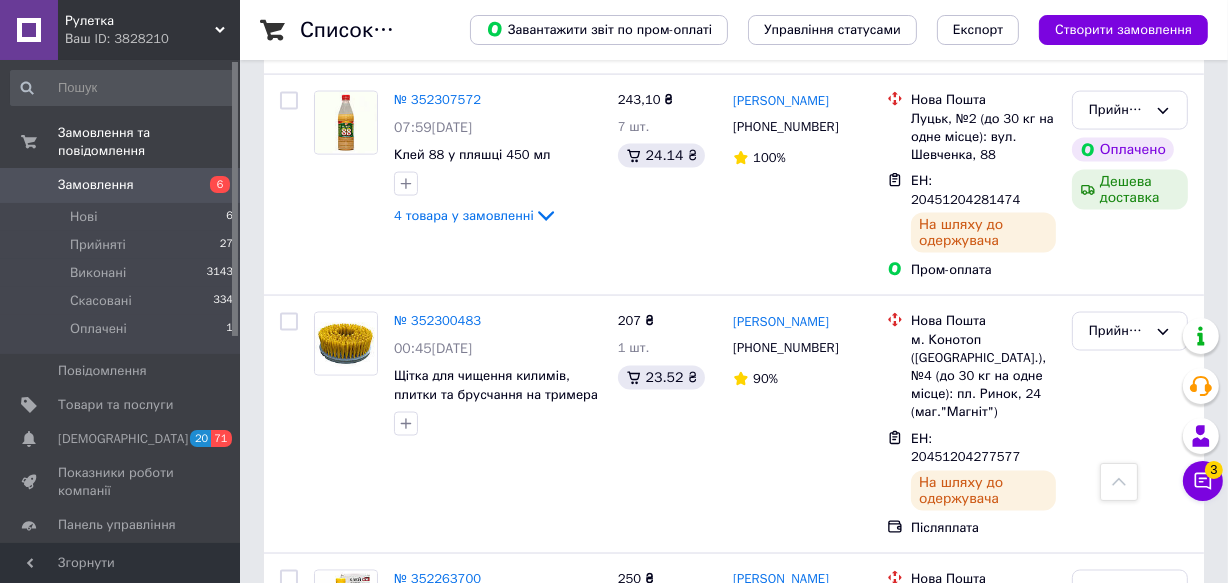 scroll, scrollTop: 2818, scrollLeft: 0, axis: vertical 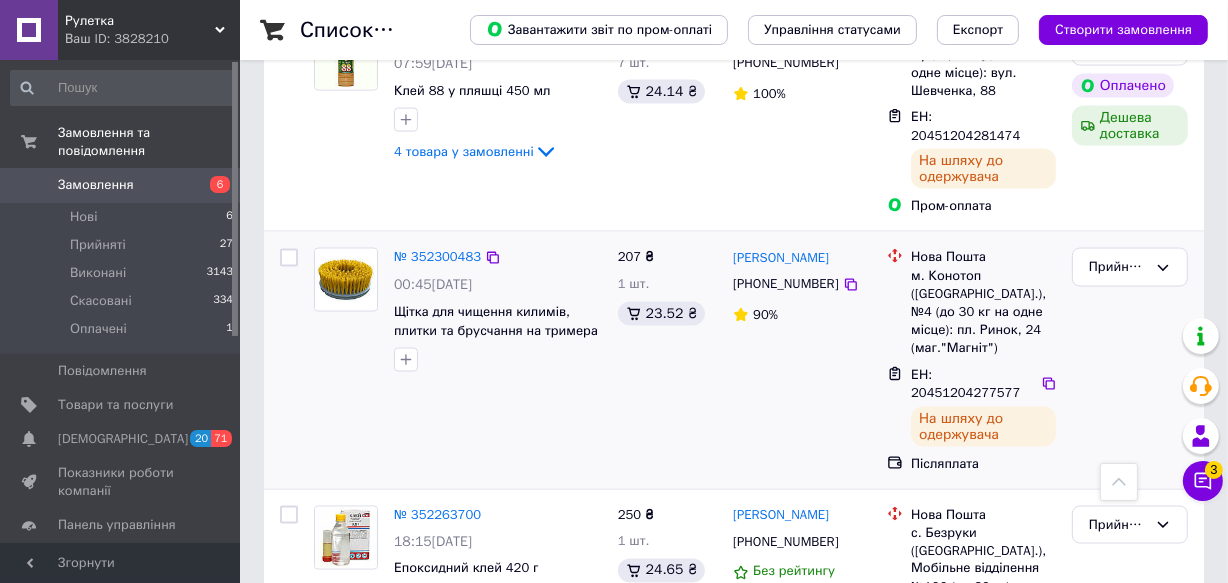 click at bounding box center [289, 258] 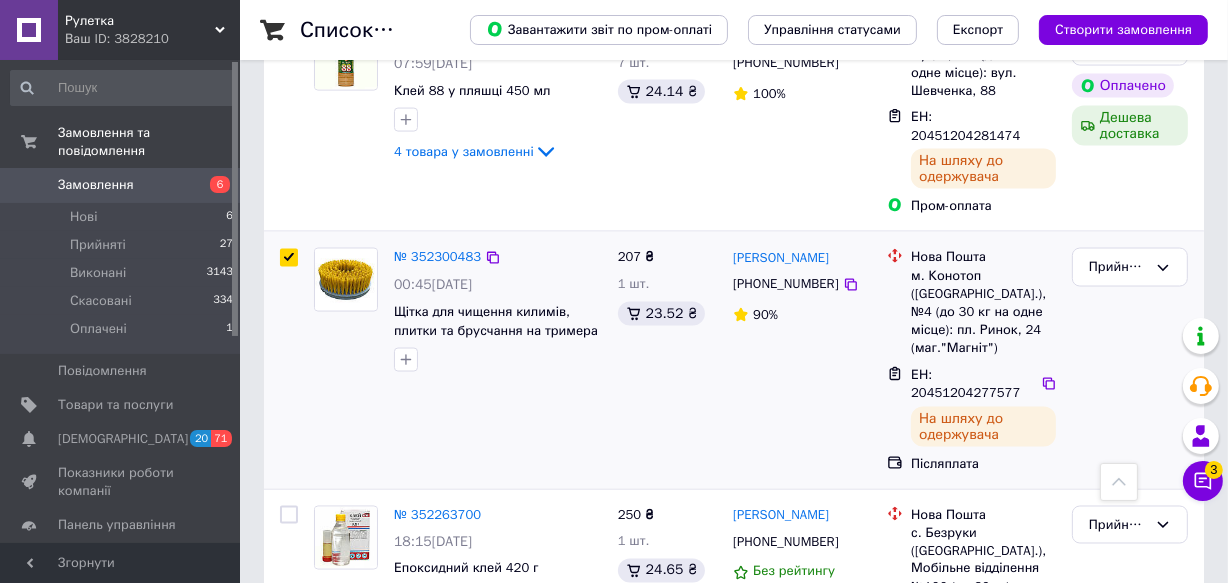 checkbox on "true" 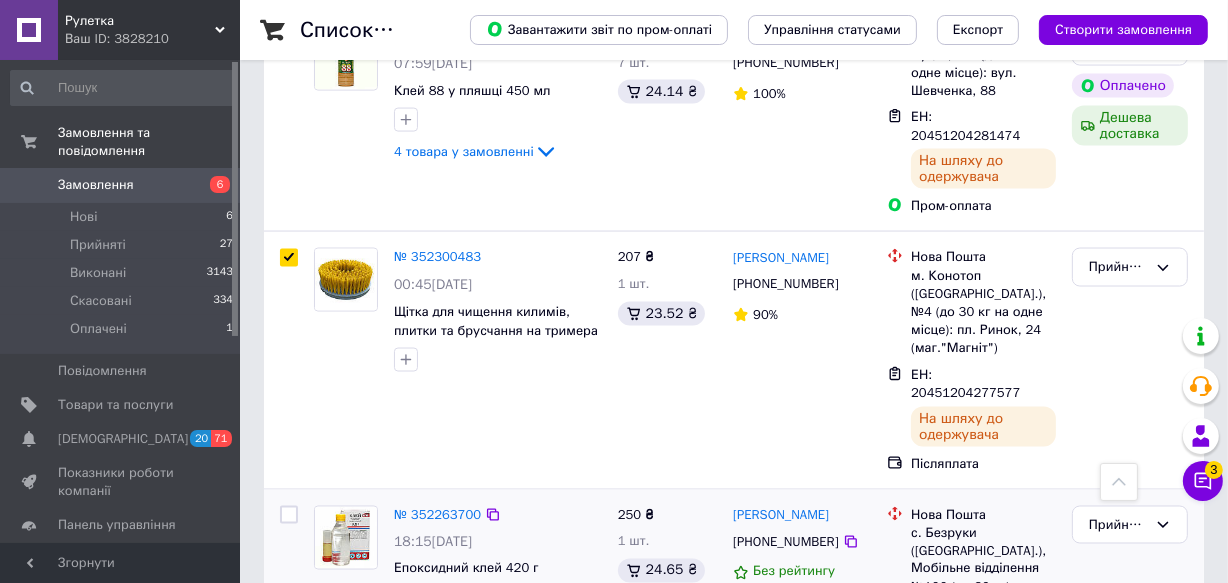 click at bounding box center [289, 515] 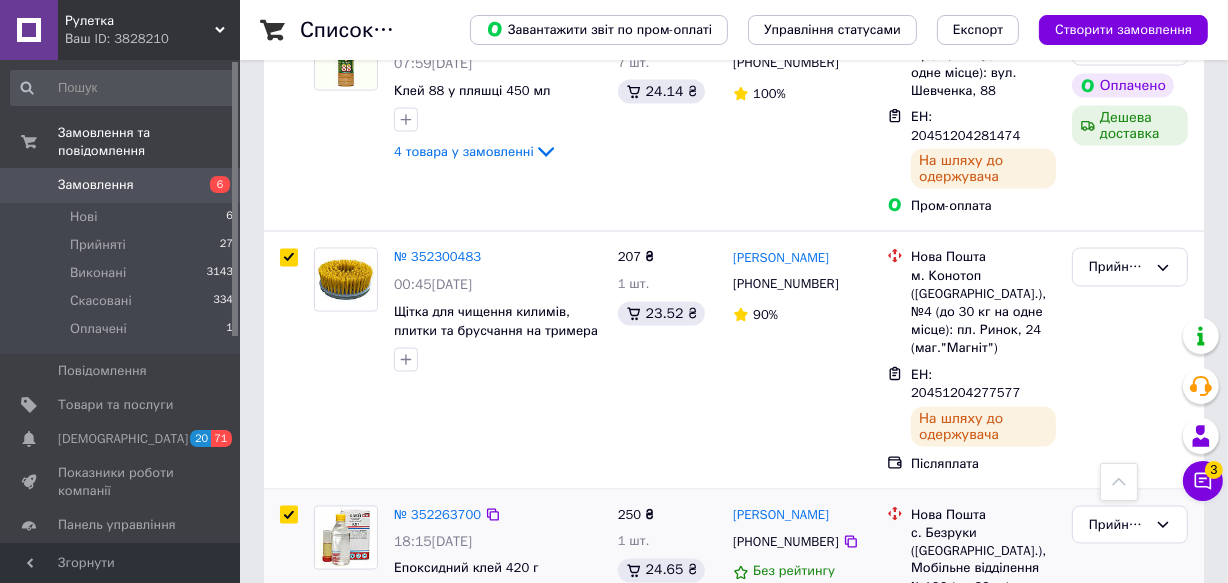 checkbox on "true" 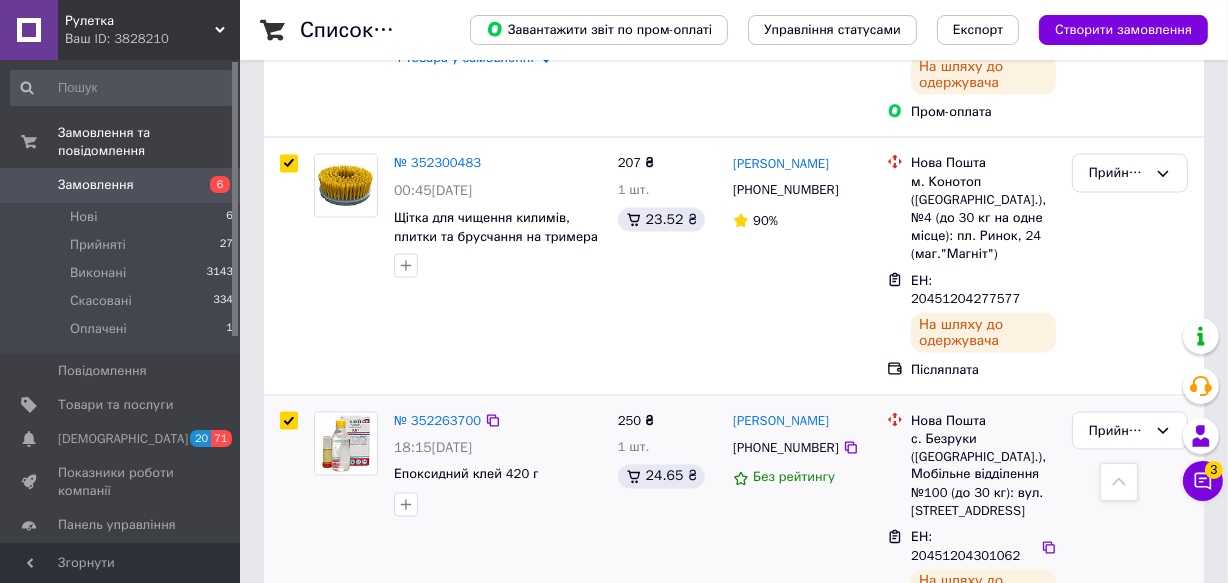scroll, scrollTop: 3000, scrollLeft: 0, axis: vertical 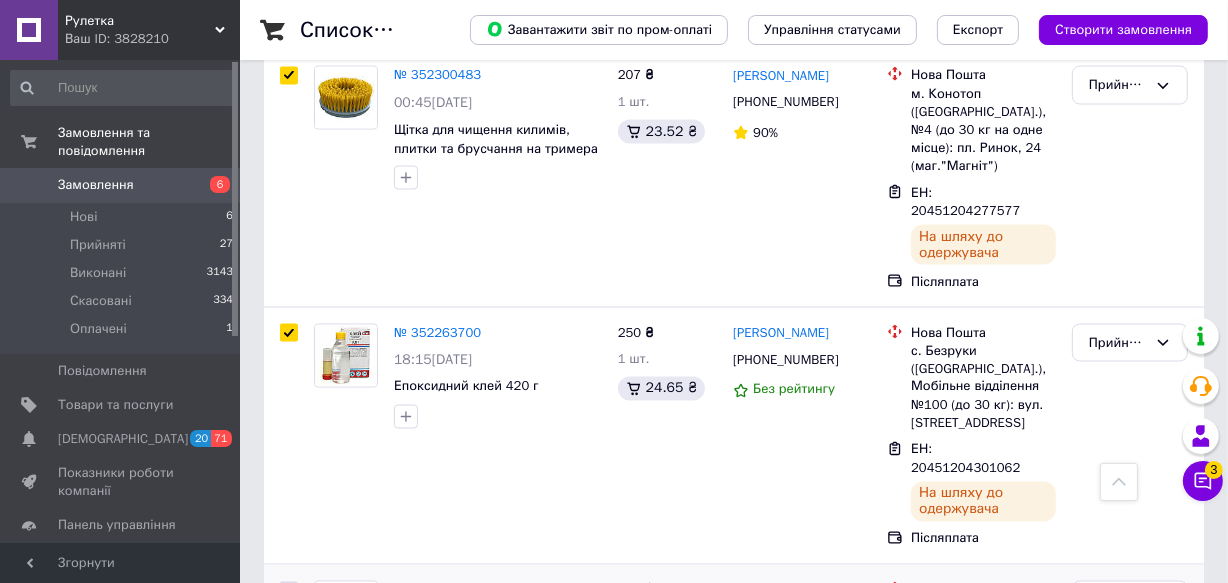 click at bounding box center [289, 591] 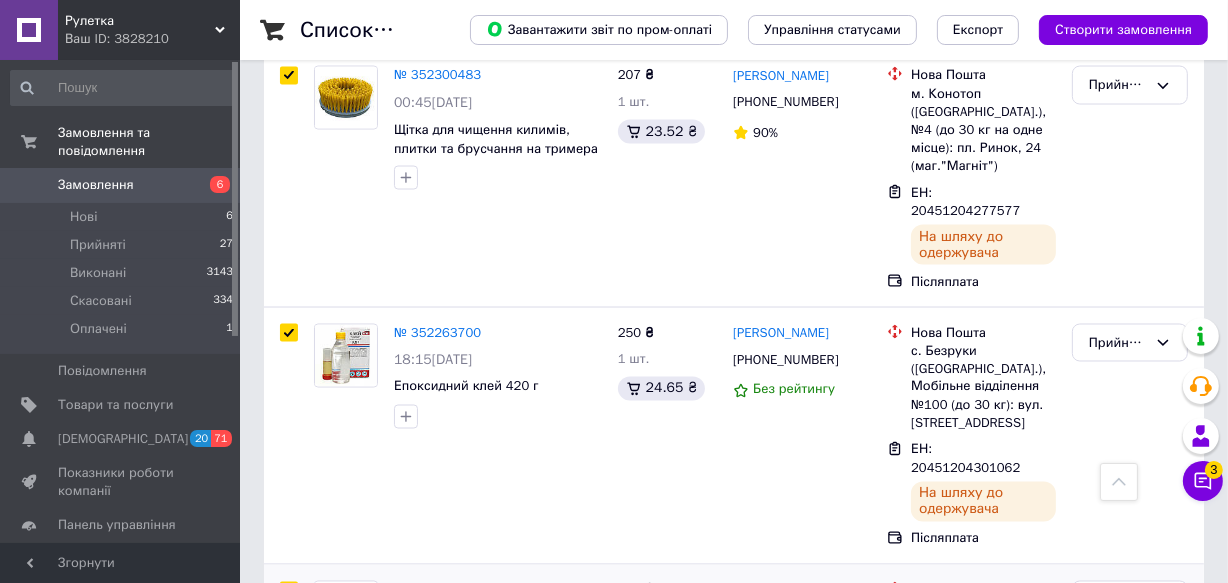checkbox on "true" 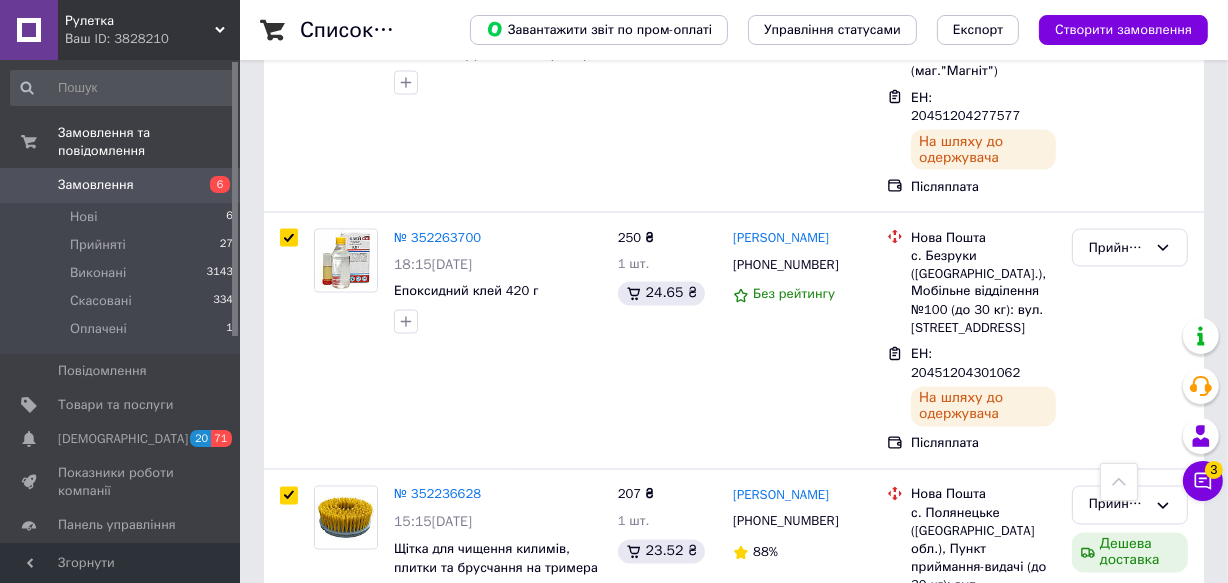 scroll, scrollTop: 3272, scrollLeft: 0, axis: vertical 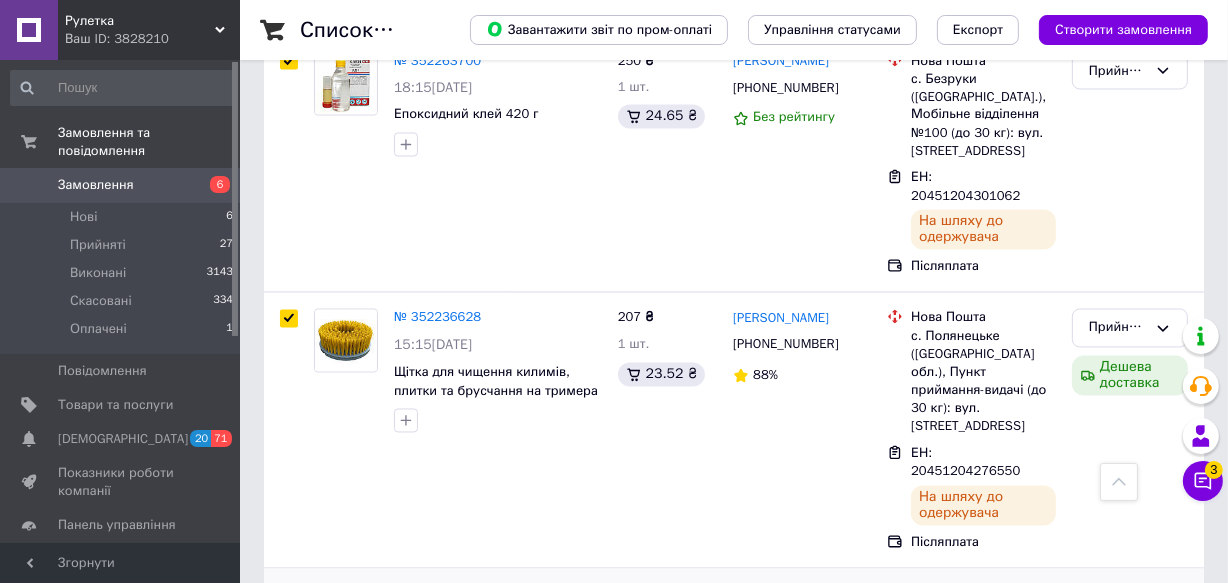 click at bounding box center [289, 594] 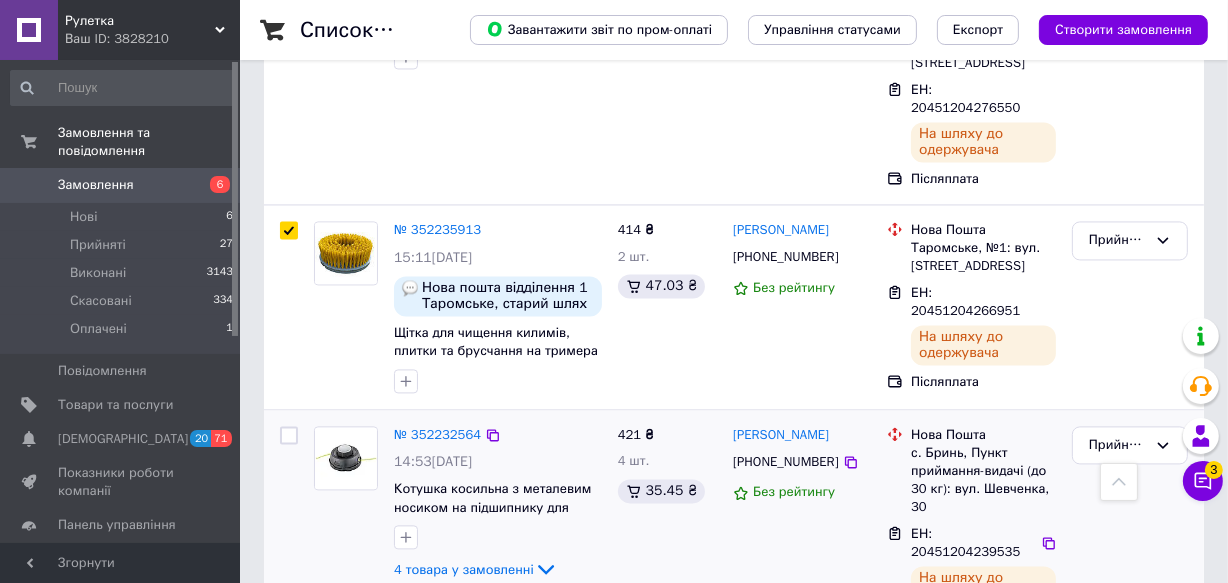 click at bounding box center (289, 435) 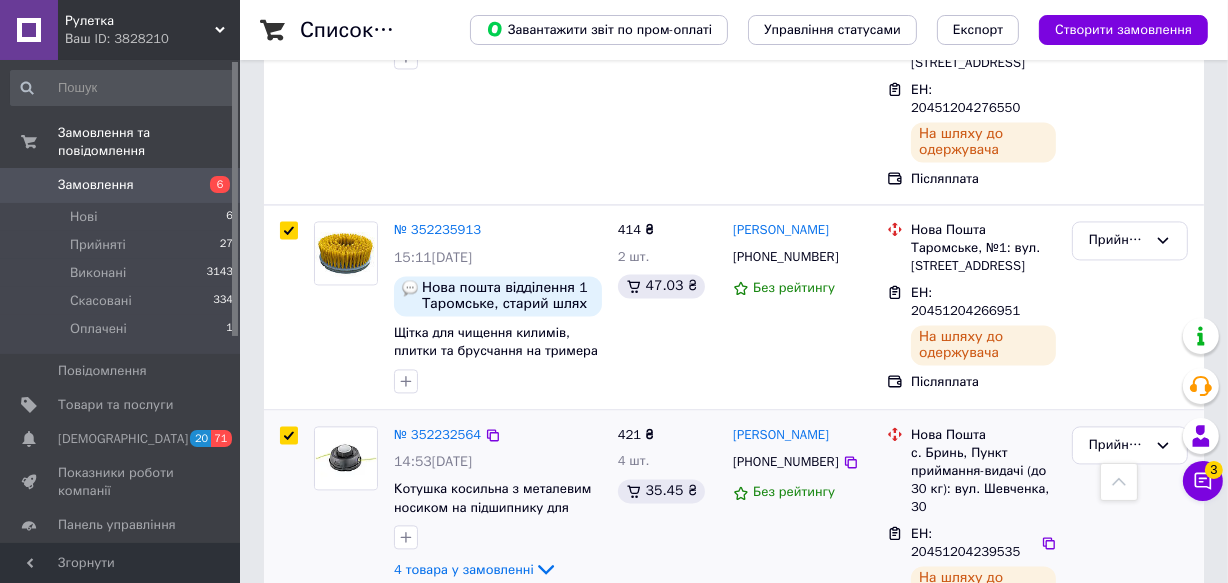 checkbox on "true" 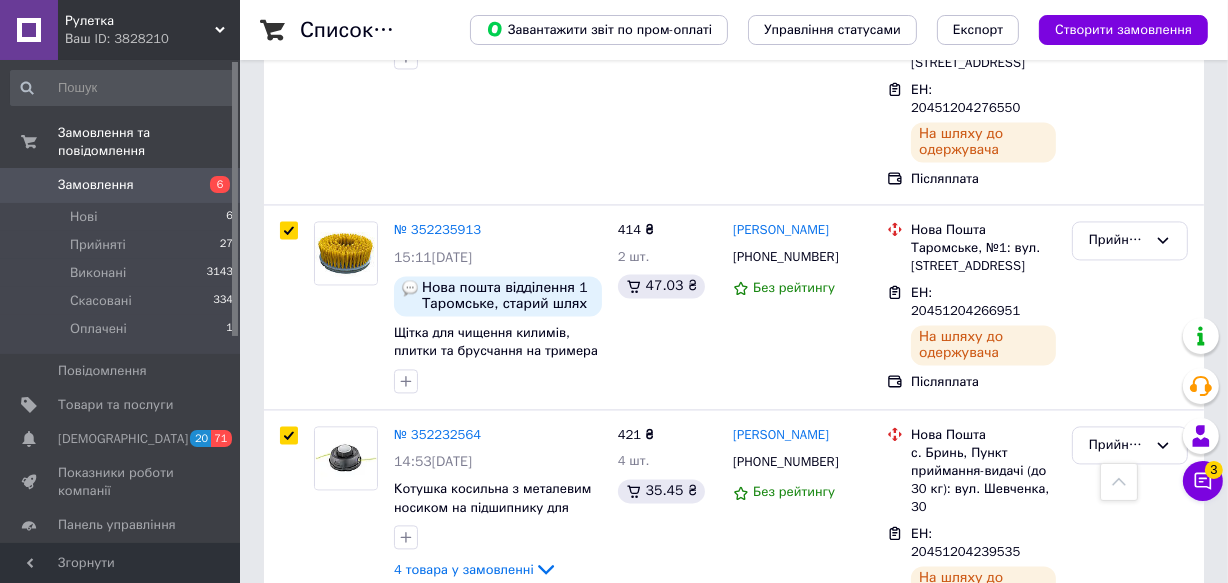click at bounding box center (289, 674) 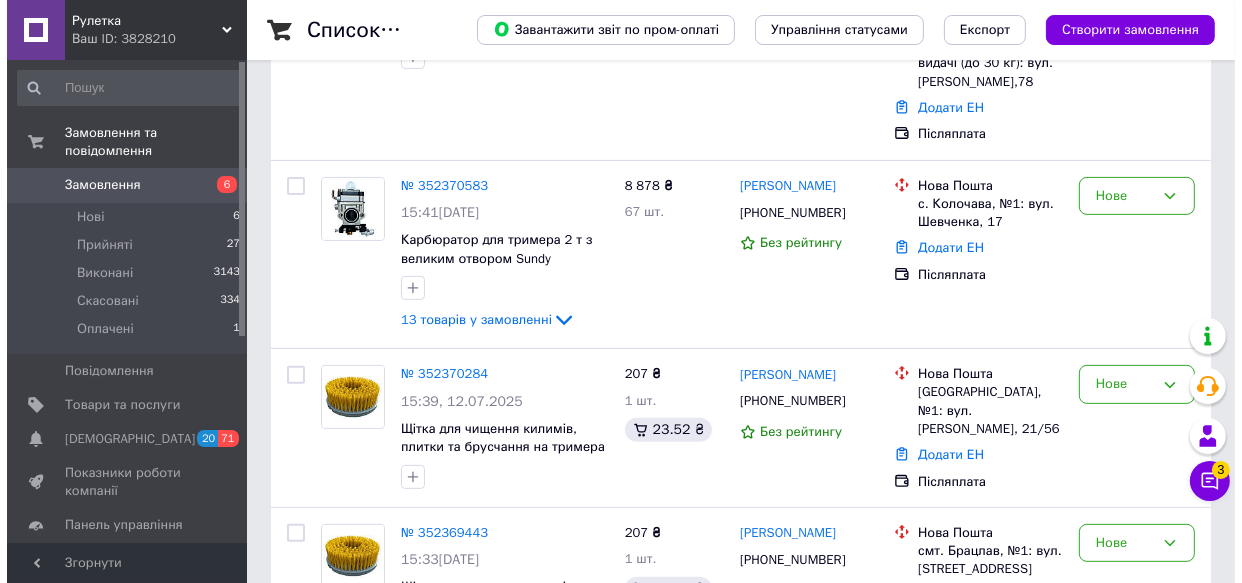 scroll, scrollTop: 0, scrollLeft: 0, axis: both 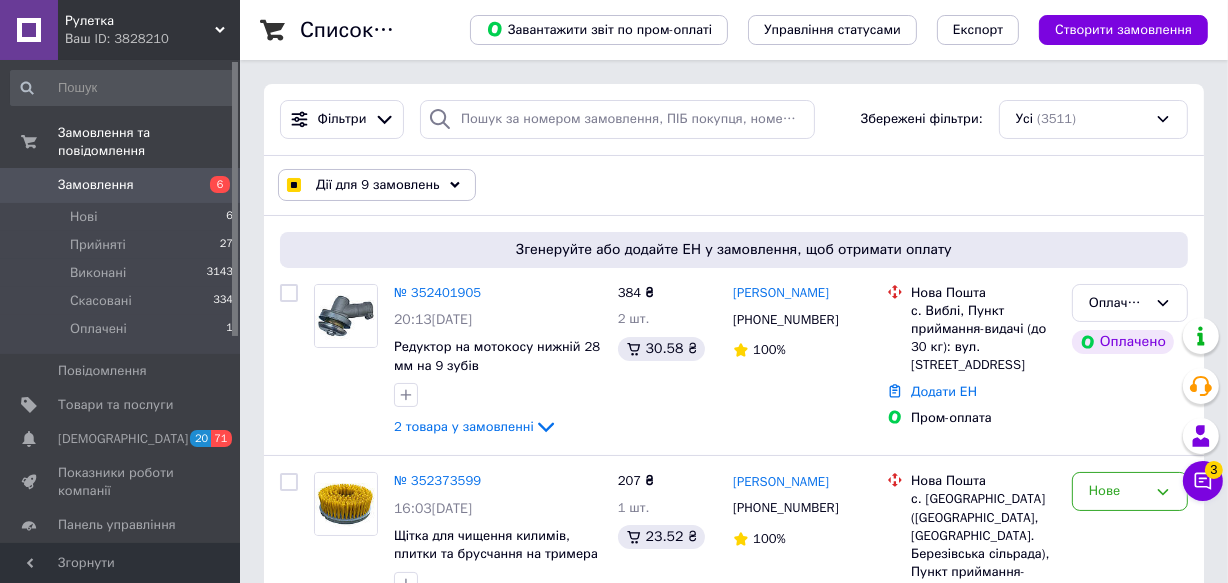click on "Дії для 9 замовлень" at bounding box center [378, 185] 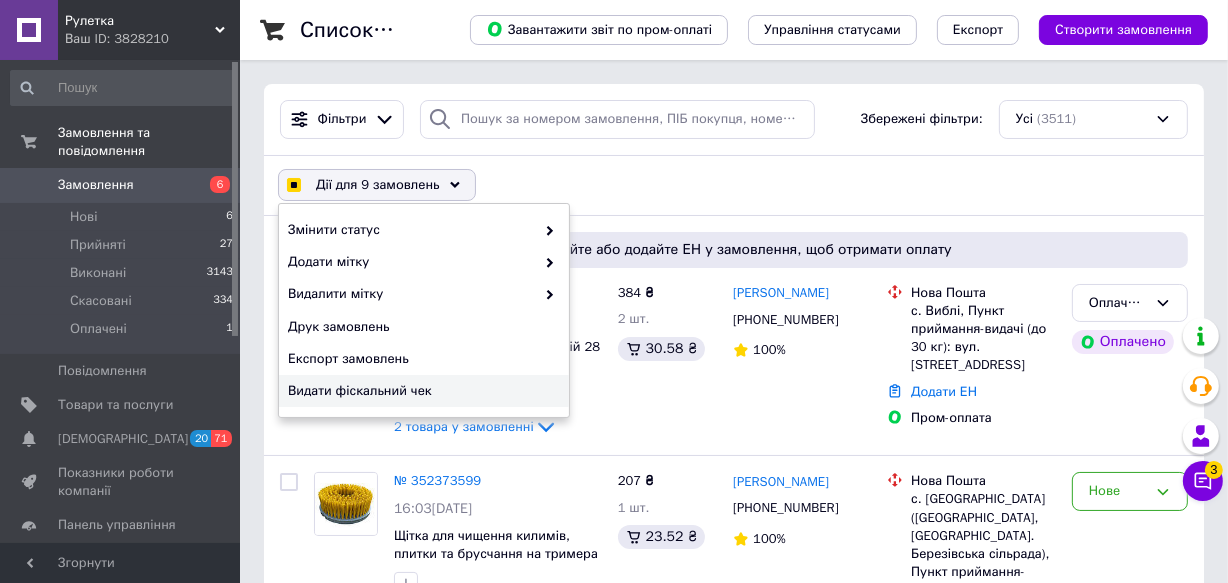 click on "Видати фіскальний чек" at bounding box center (421, 391) 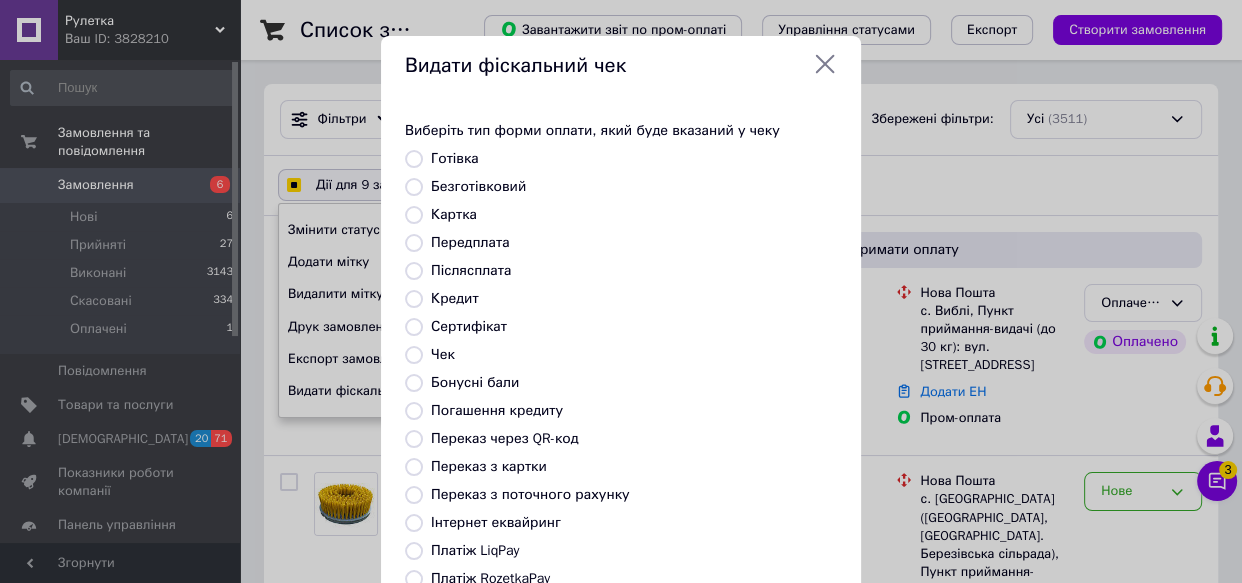checkbox on "true" 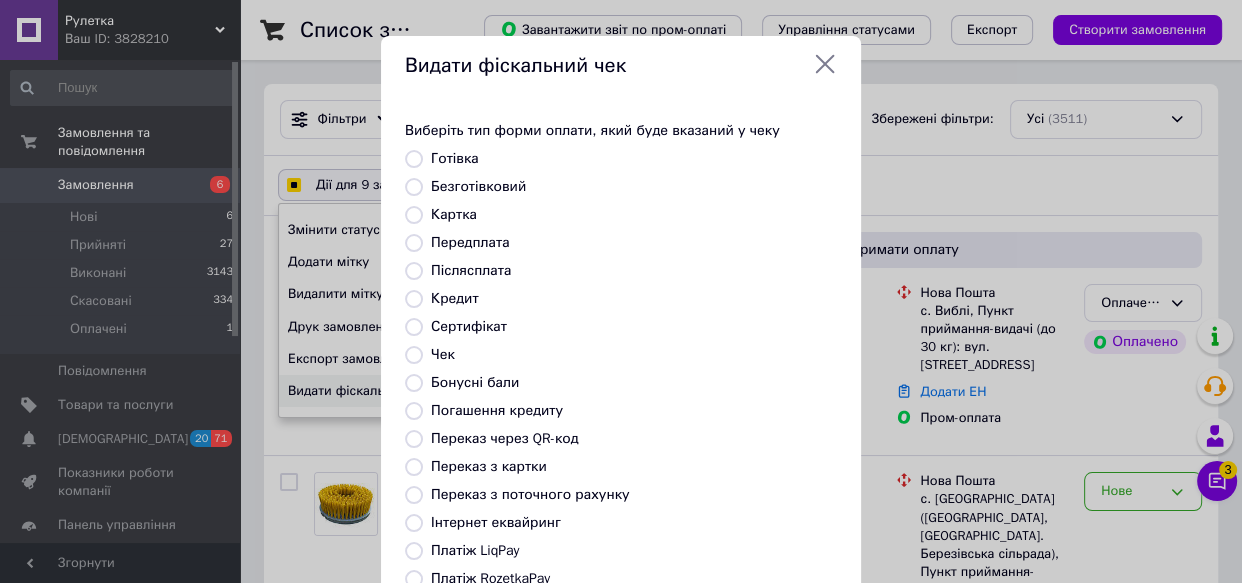 click on "Післясплата" at bounding box center (471, 270) 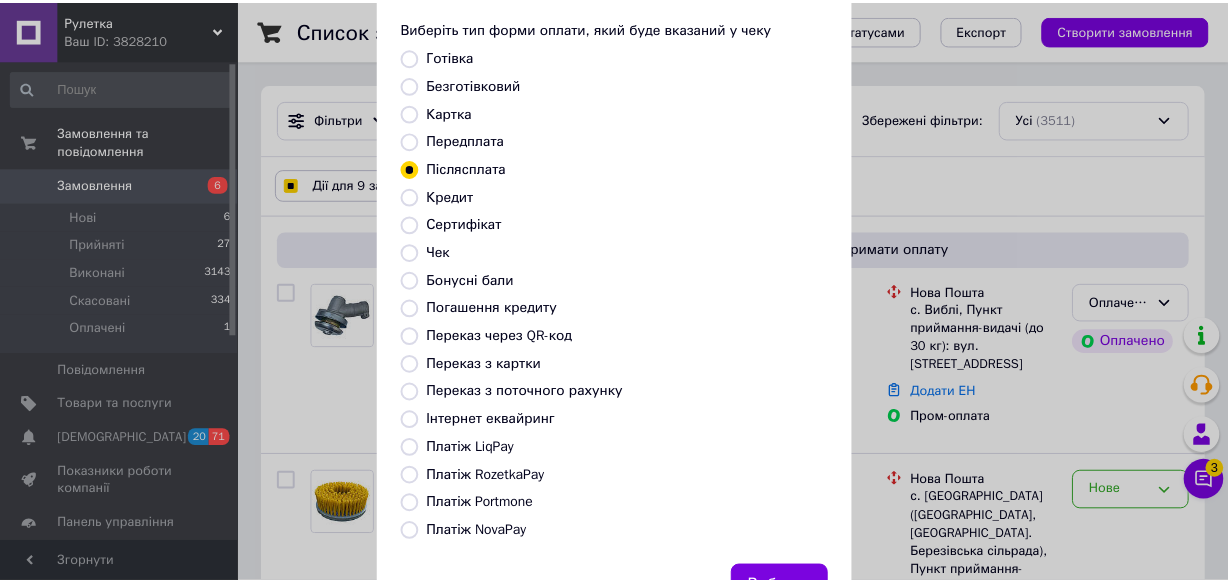 scroll, scrollTop: 188, scrollLeft: 0, axis: vertical 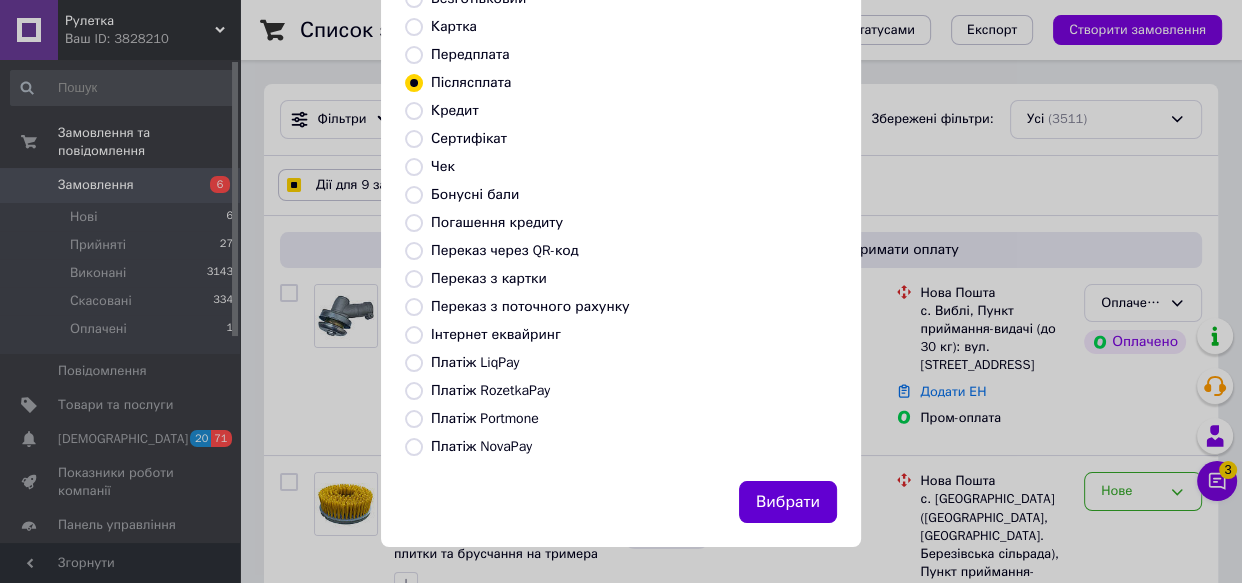click on "Вибрати" at bounding box center [788, 502] 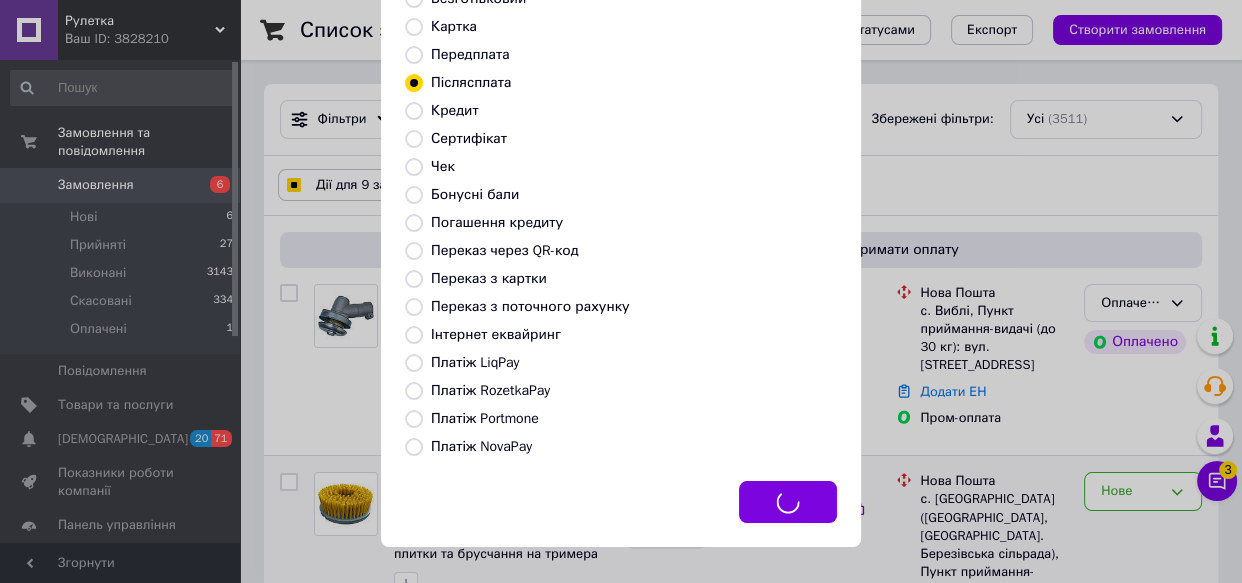 checkbox on "true" 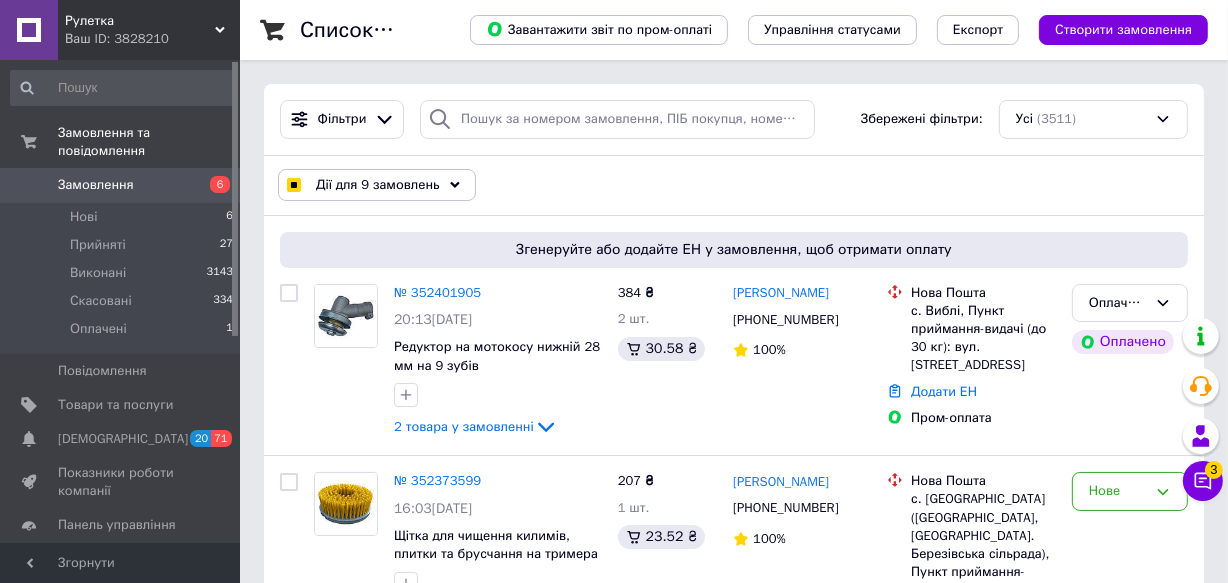 click at bounding box center [293, 185] 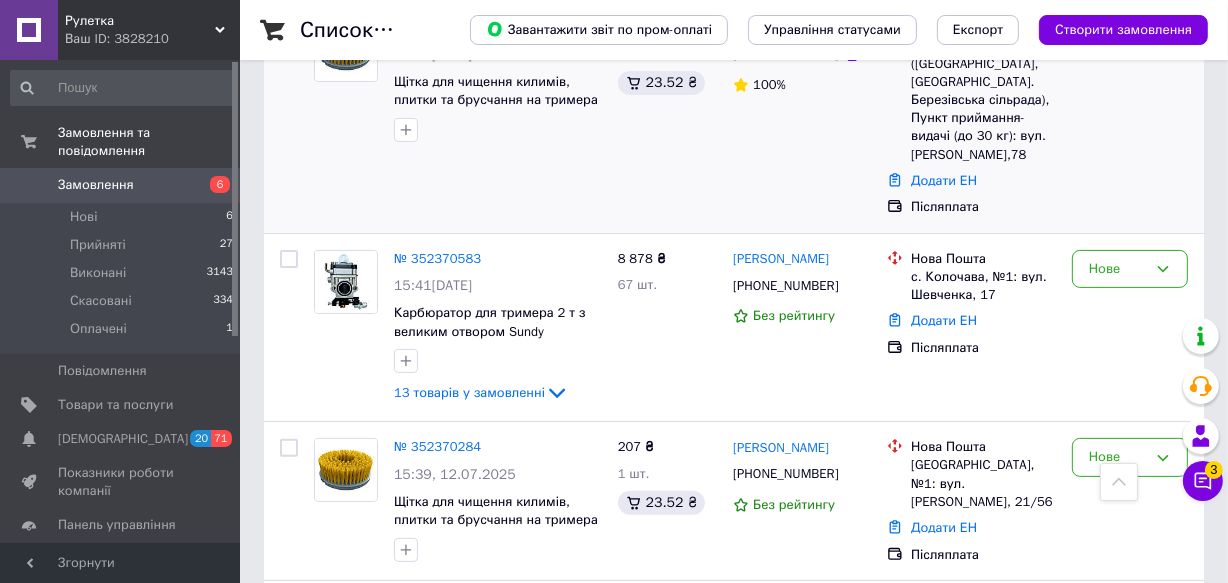 scroll, scrollTop: 868, scrollLeft: 0, axis: vertical 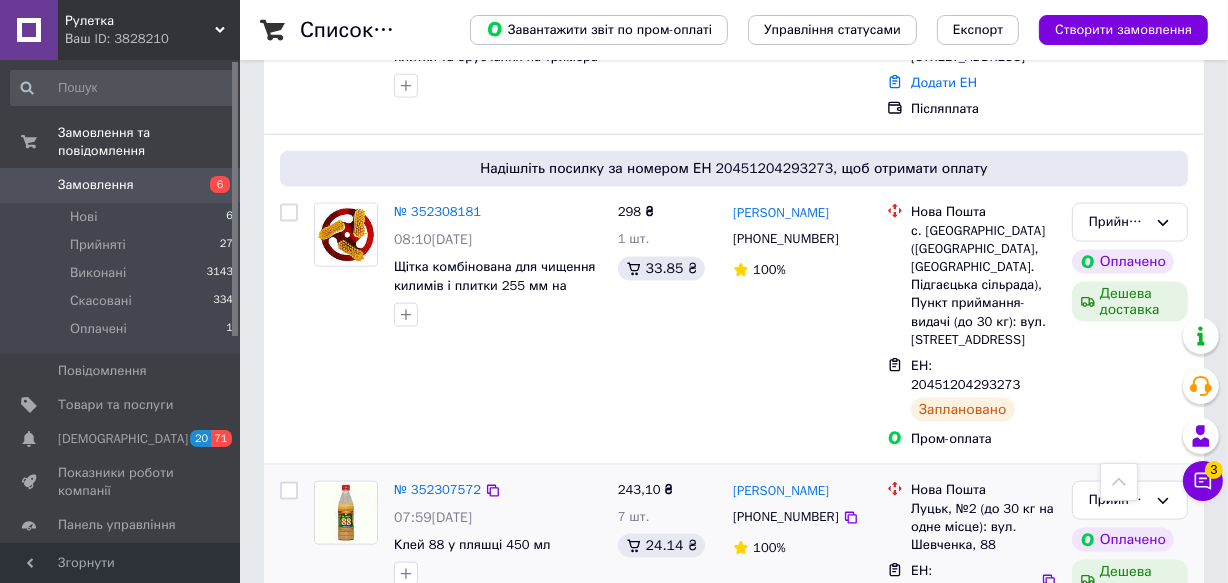 click at bounding box center [289, 491] 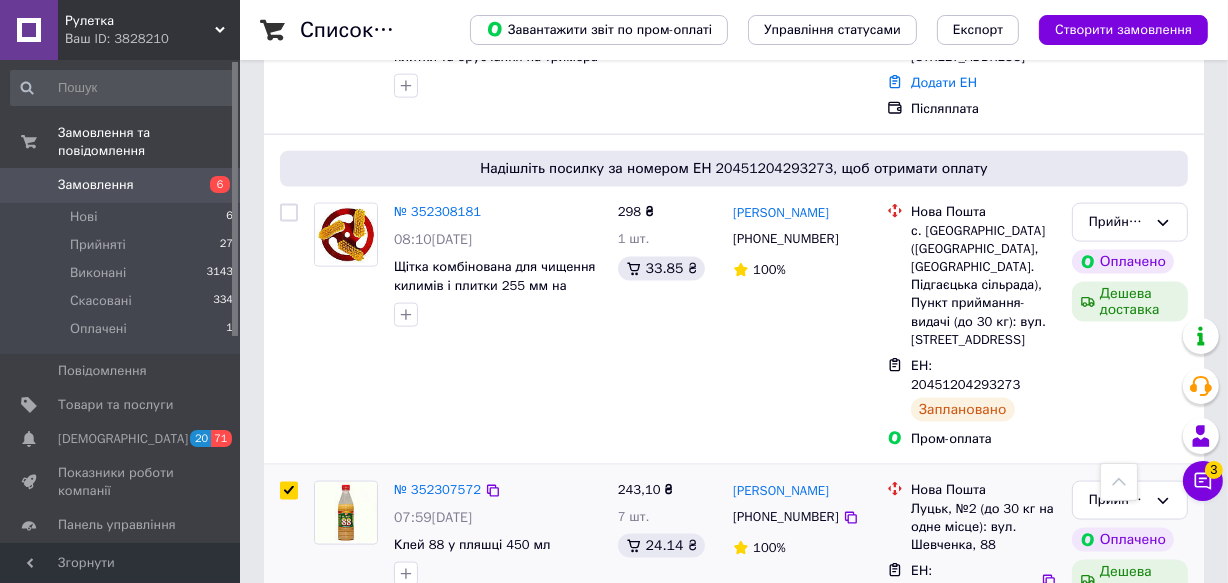 checkbox on "true" 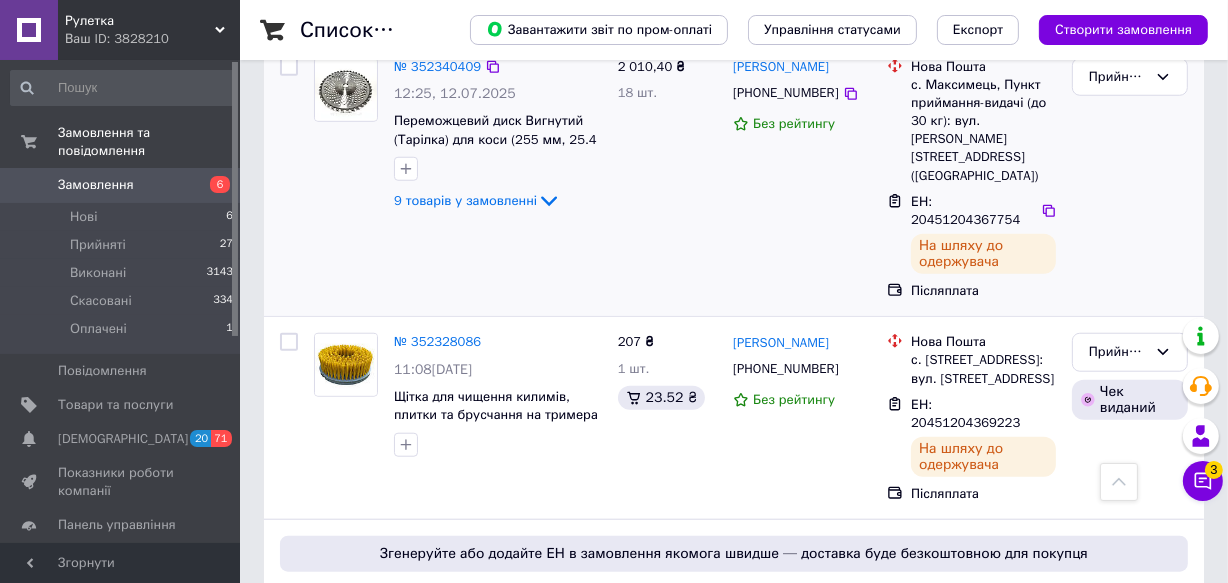 scroll, scrollTop: 1637, scrollLeft: 0, axis: vertical 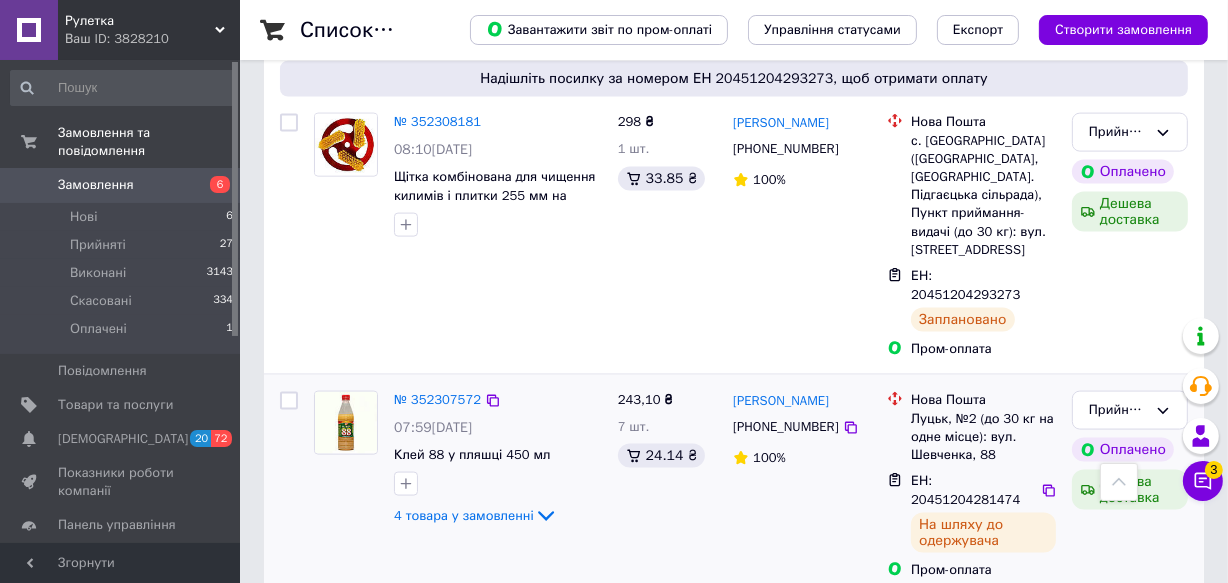 click at bounding box center [289, 401] 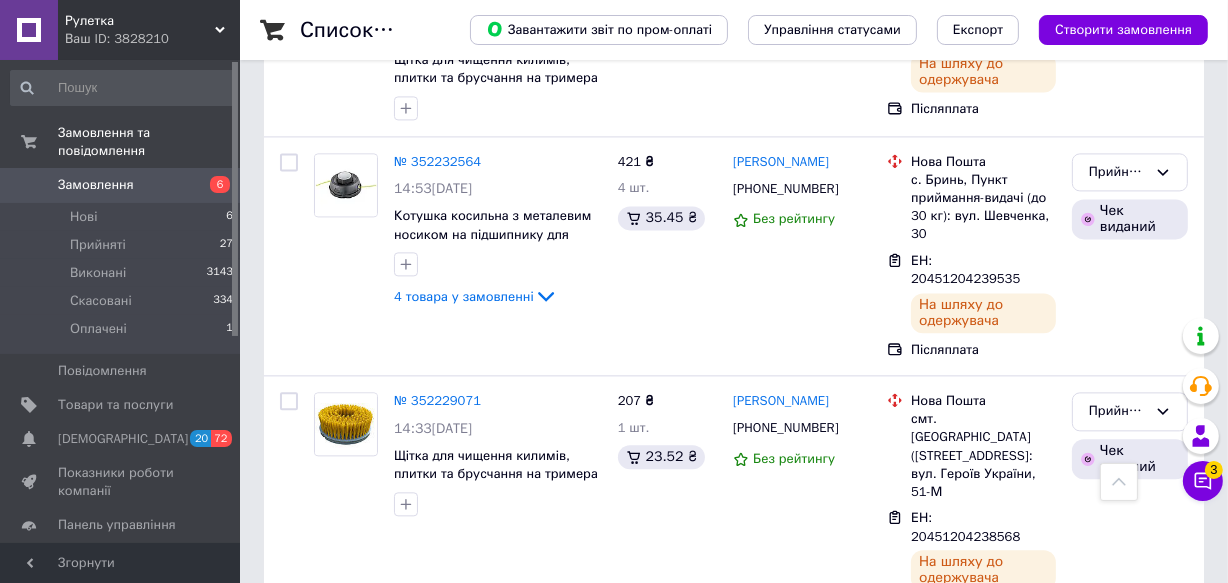scroll, scrollTop: 3910, scrollLeft: 0, axis: vertical 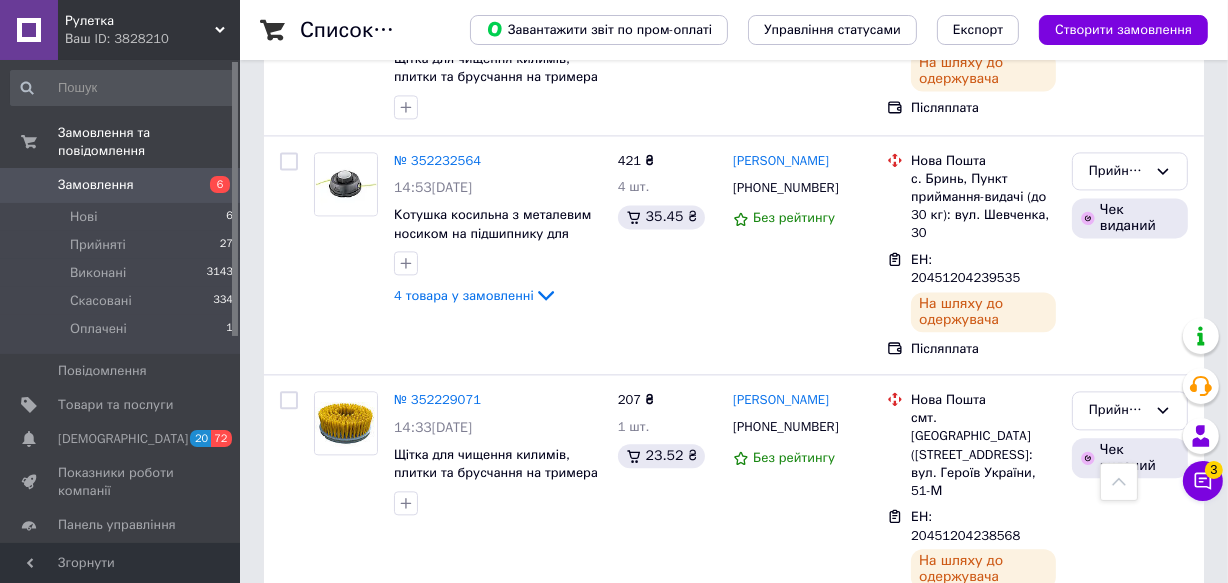 click on "2" at bounding box center (327, 882) 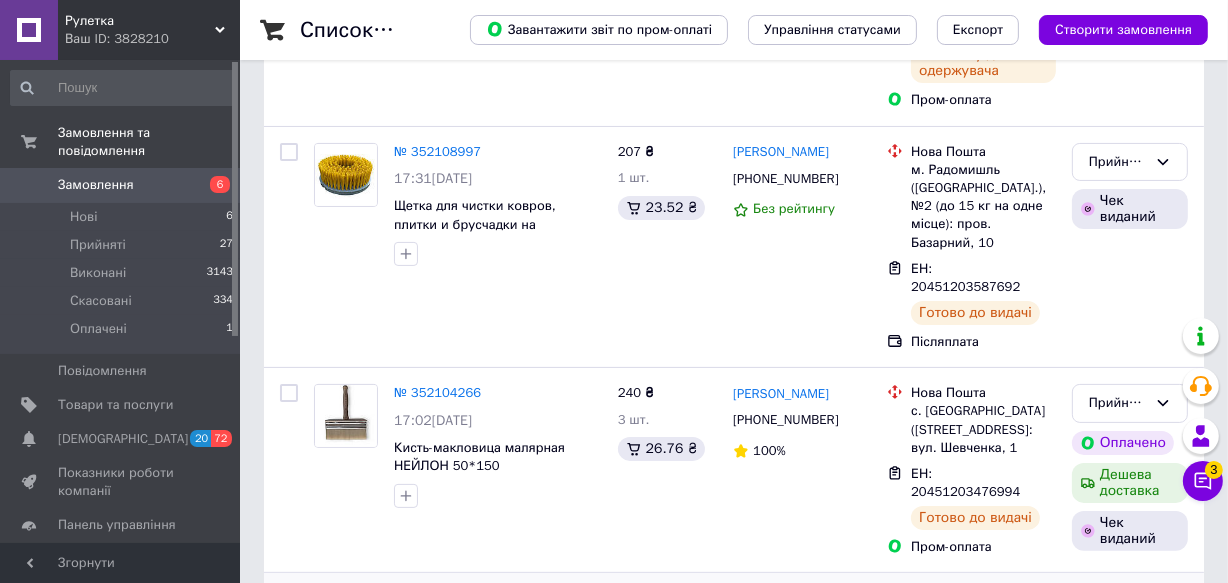 scroll, scrollTop: 636, scrollLeft: 0, axis: vertical 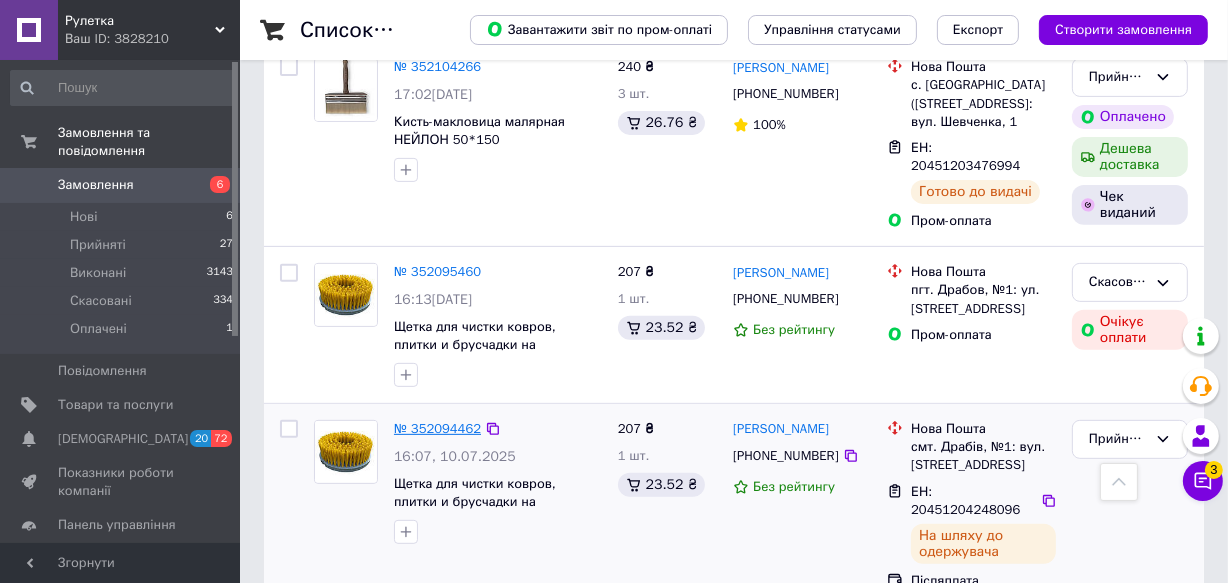 click on "№ 352094462" at bounding box center [437, 428] 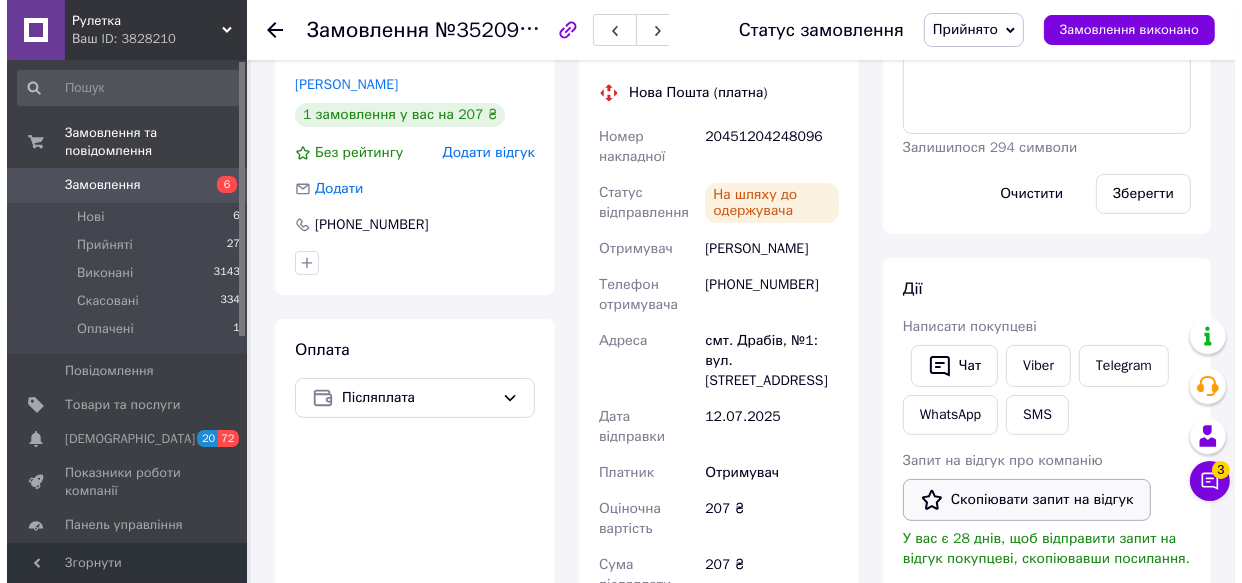 scroll, scrollTop: 545, scrollLeft: 0, axis: vertical 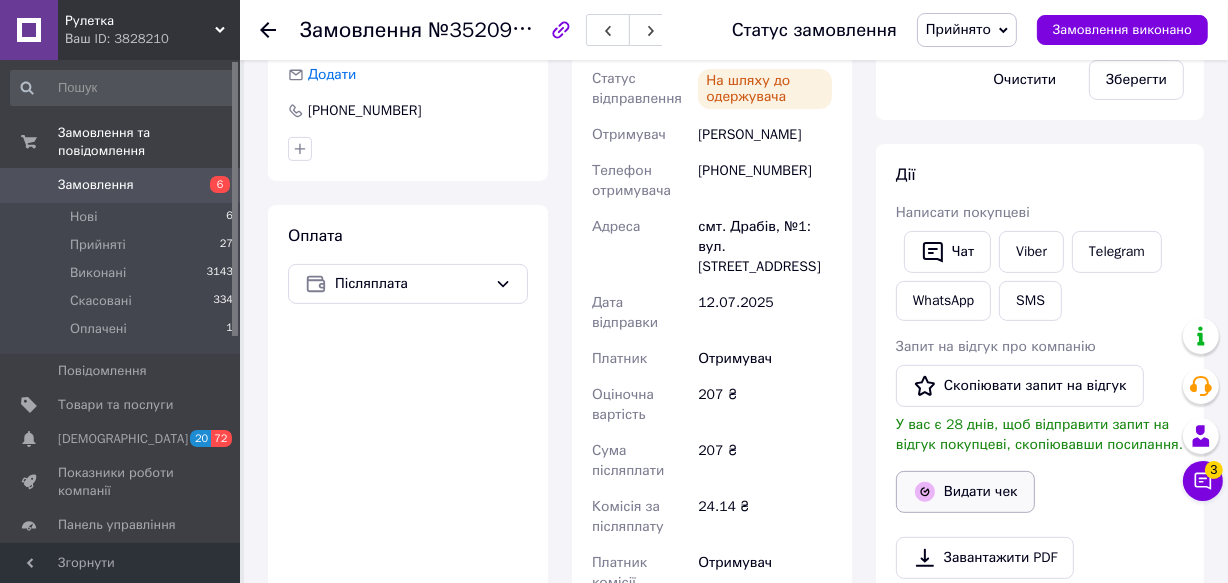 click on "Видати чек" at bounding box center (965, 492) 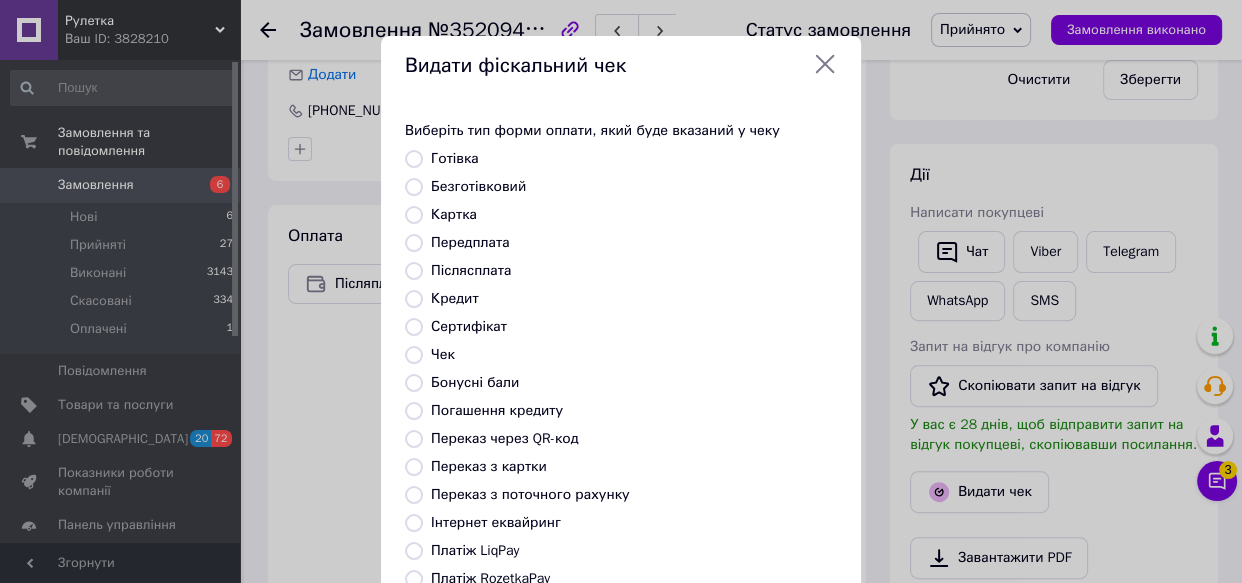 scroll, scrollTop: 90, scrollLeft: 0, axis: vertical 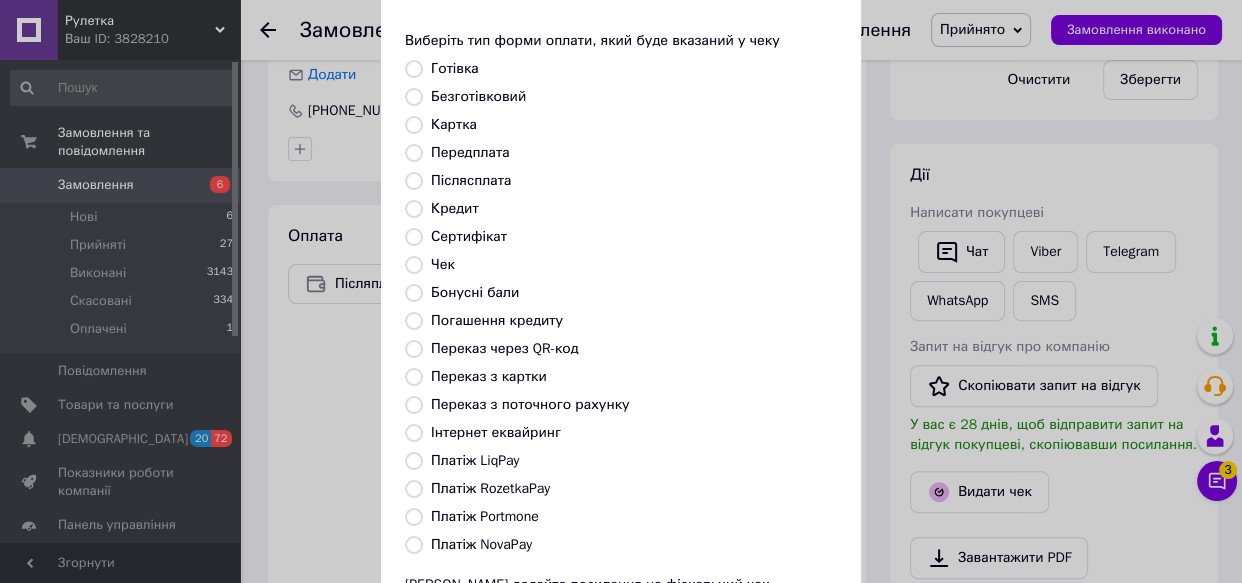 click on "Післясплата" at bounding box center (471, 180) 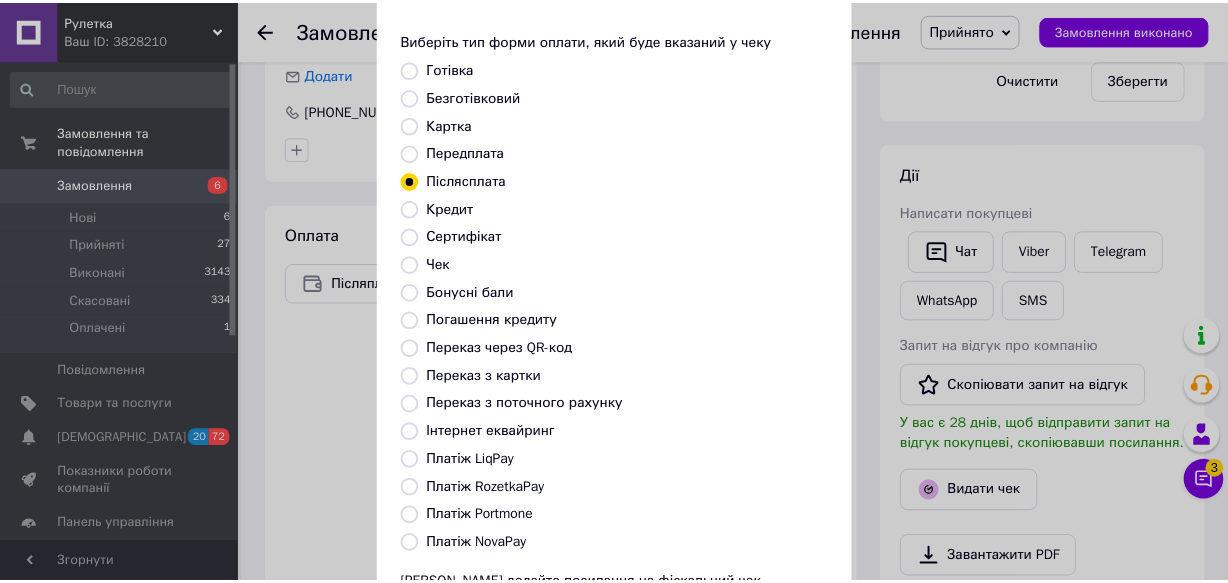 scroll, scrollTop: 276, scrollLeft: 0, axis: vertical 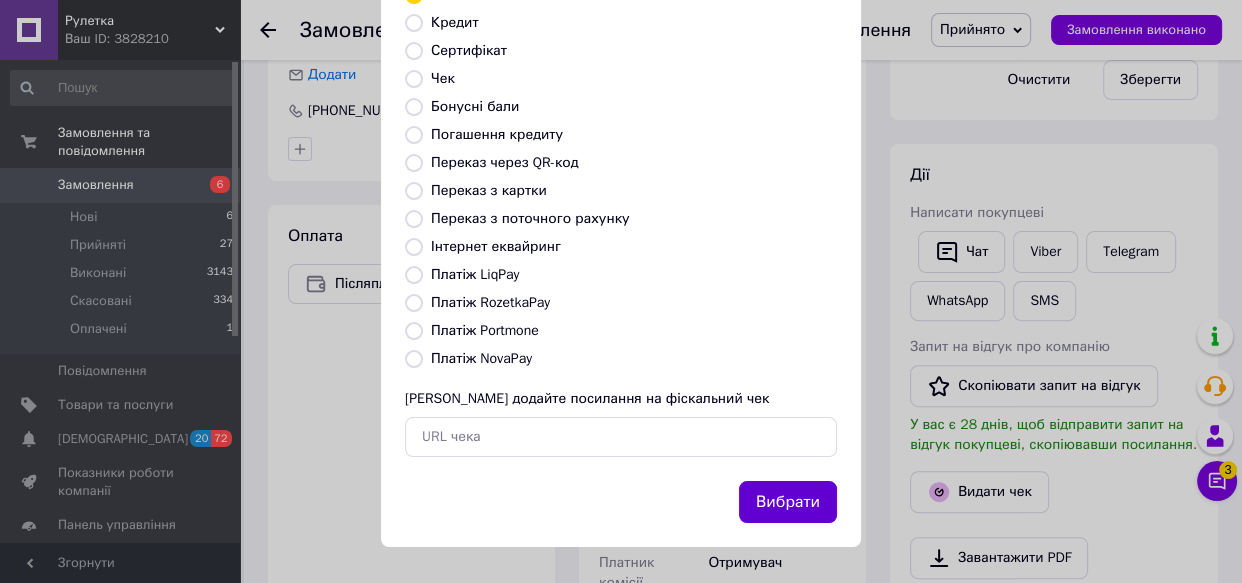 click on "Вибрати" at bounding box center [788, 502] 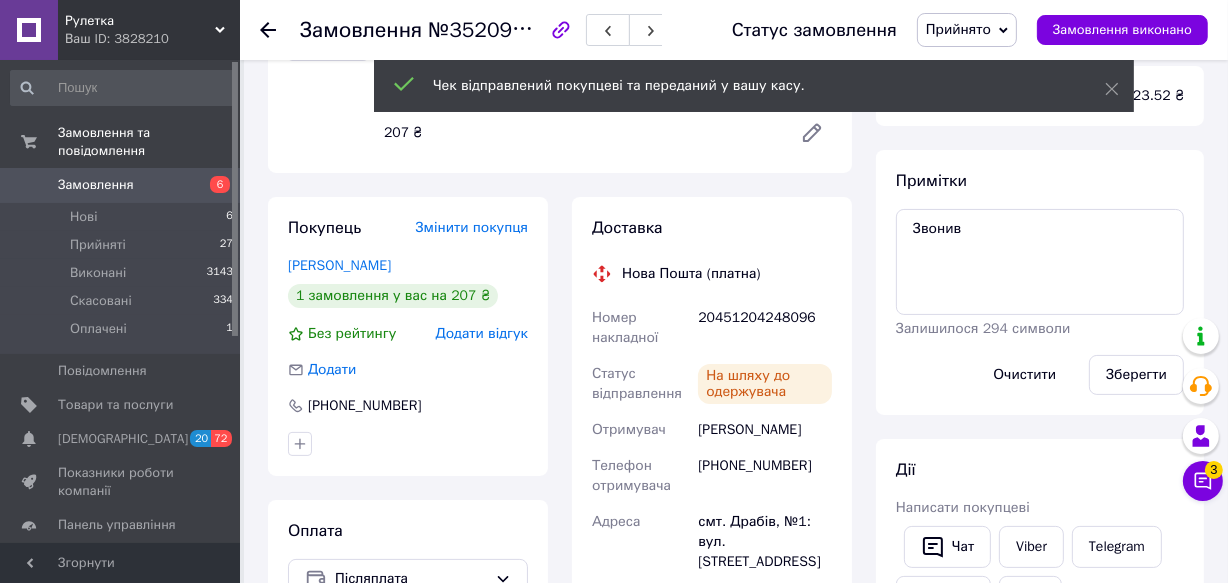 scroll, scrollTop: 0, scrollLeft: 0, axis: both 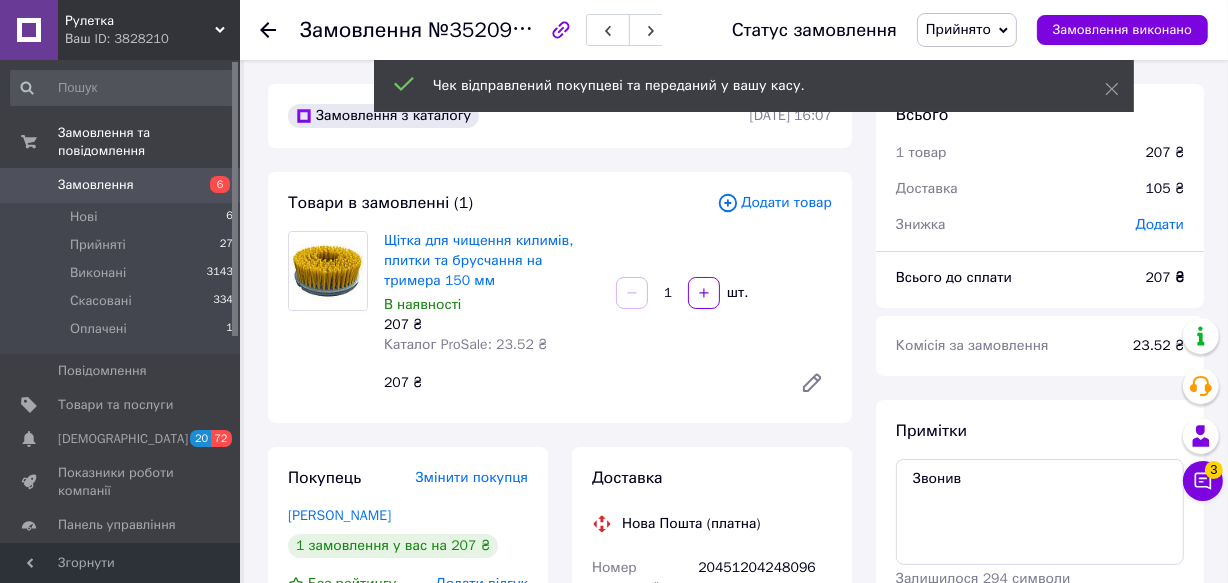 click 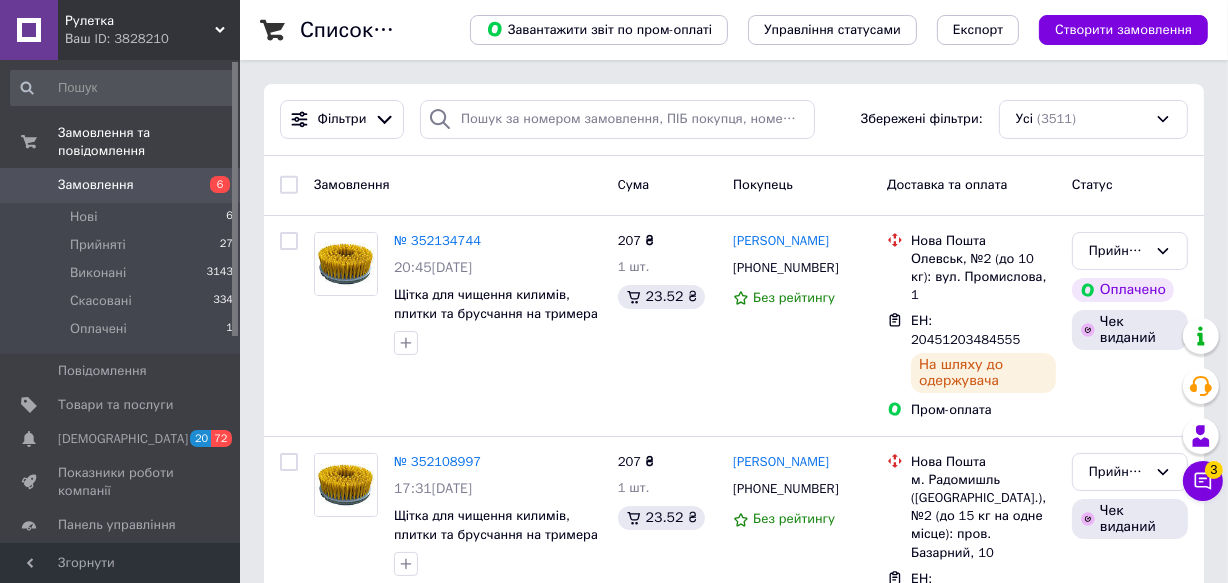 click on "Замовлення" at bounding box center [121, 185] 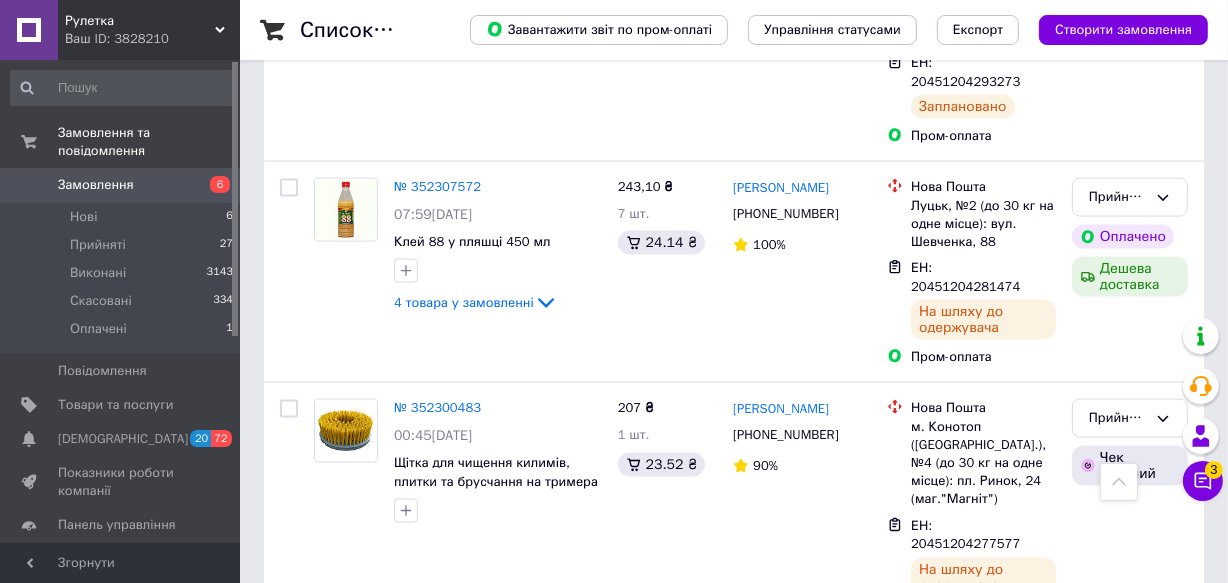 scroll, scrollTop: 2545, scrollLeft: 0, axis: vertical 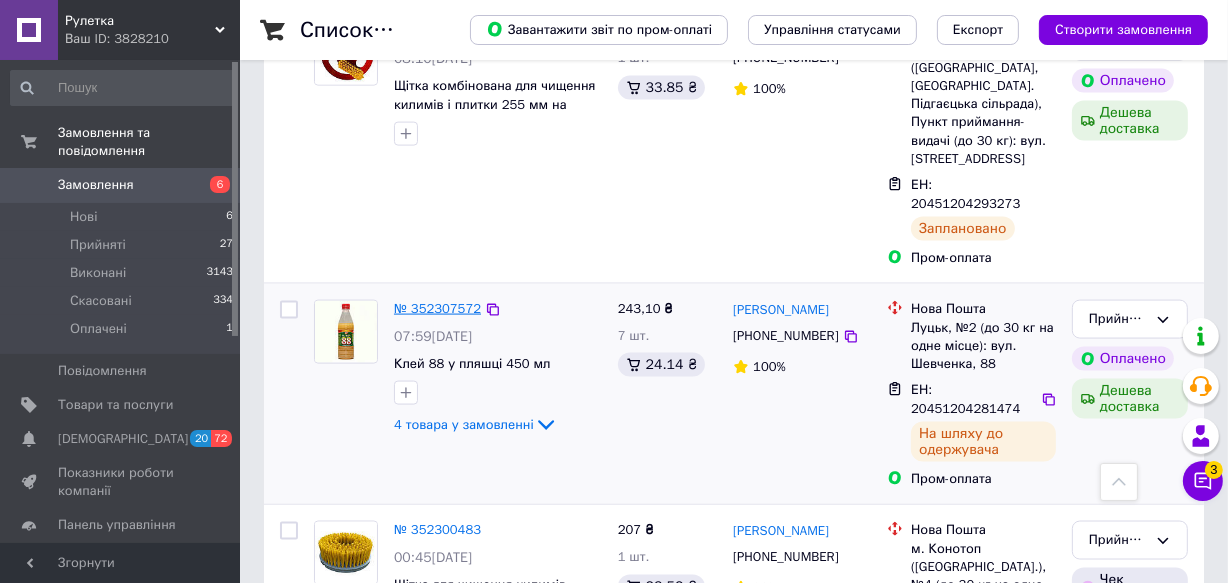 click on "№ 352307572" at bounding box center (437, 308) 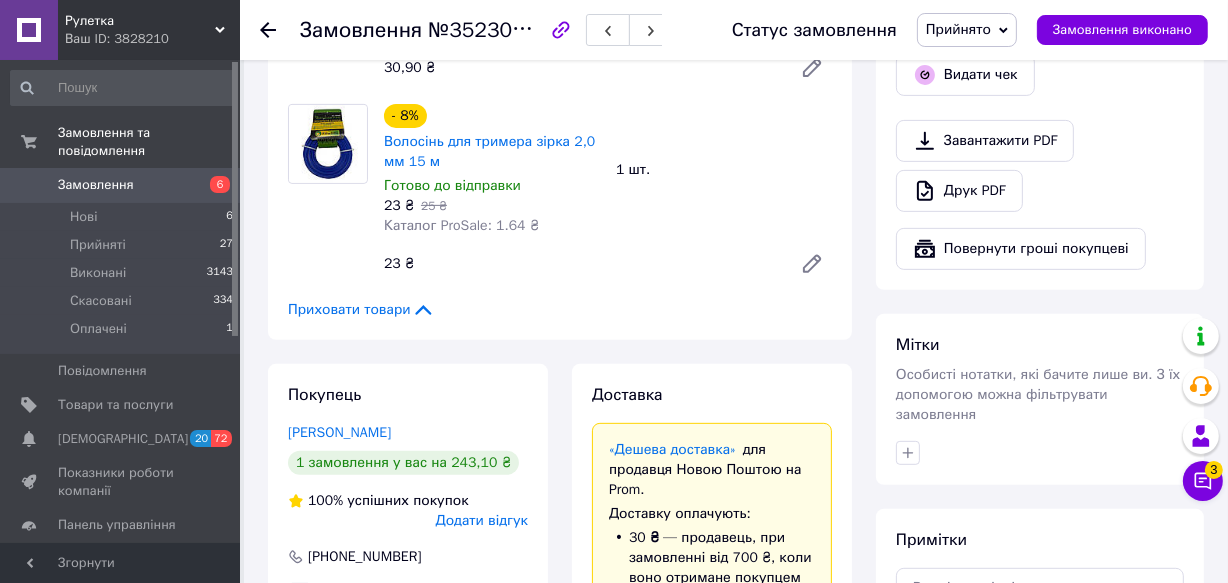 scroll, scrollTop: 484, scrollLeft: 0, axis: vertical 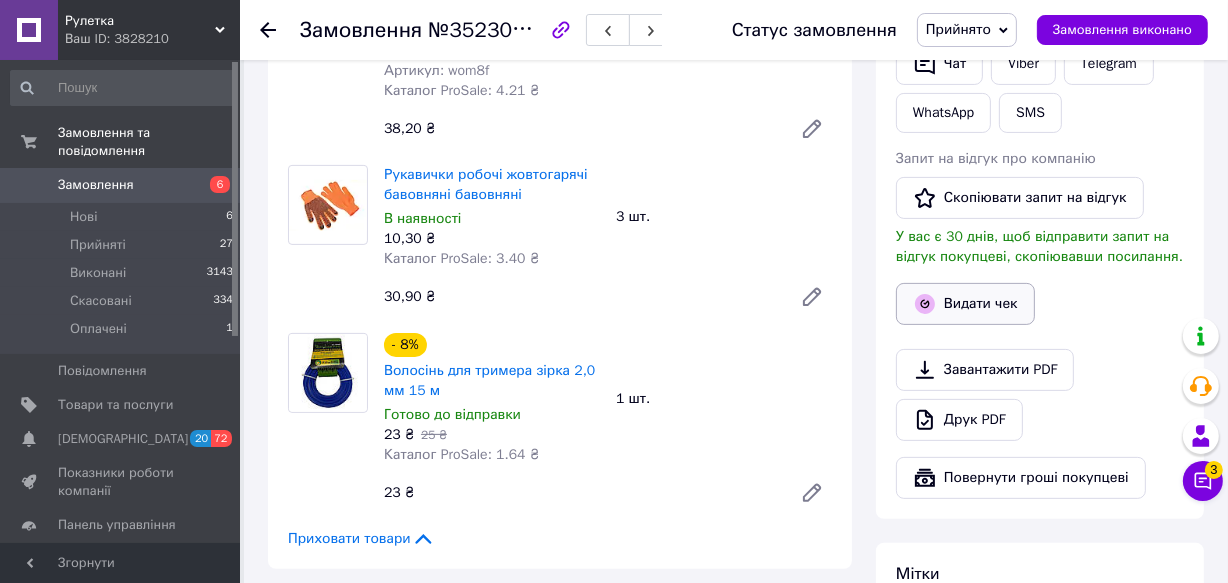 click on "Видати чек" at bounding box center [965, 304] 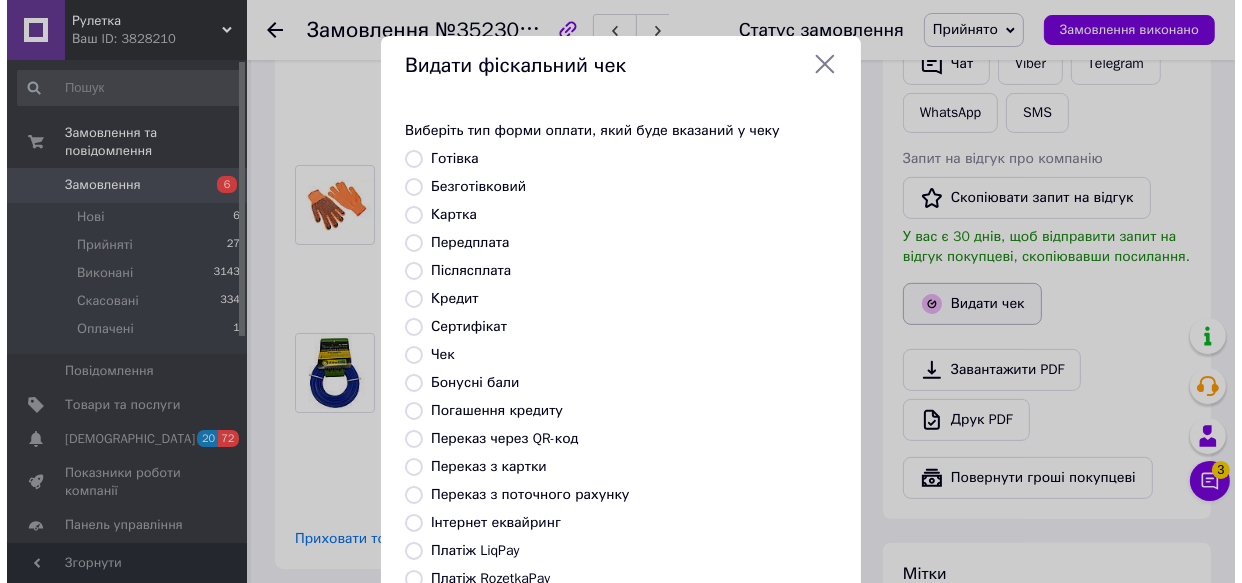 scroll, scrollTop: 452, scrollLeft: 0, axis: vertical 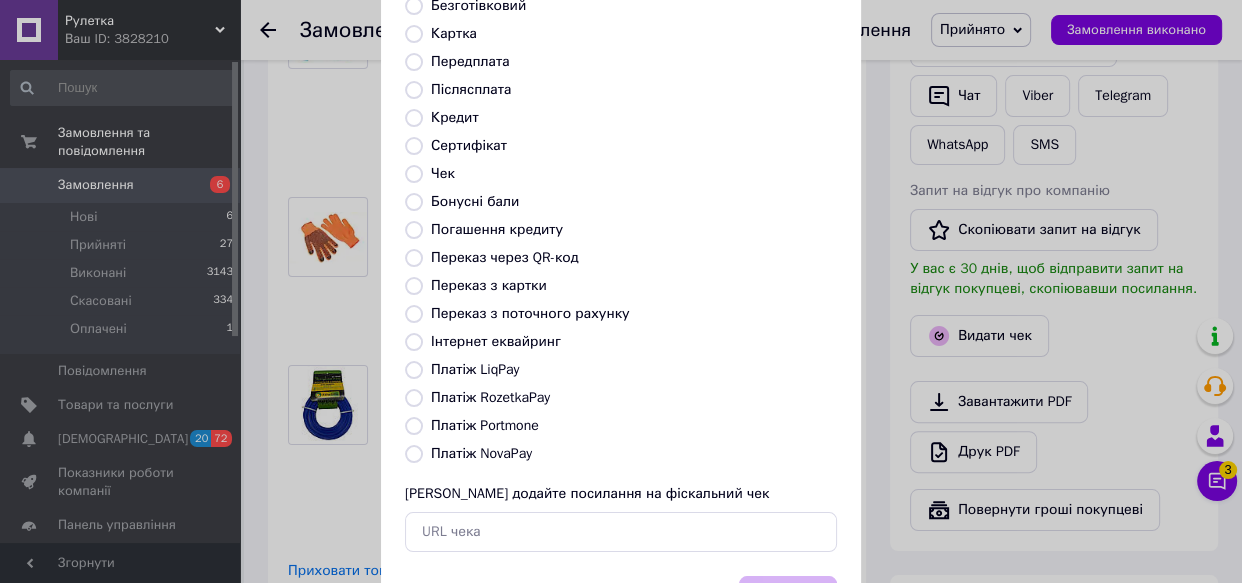 click on "Платіж RozetkaPay" at bounding box center [490, 397] 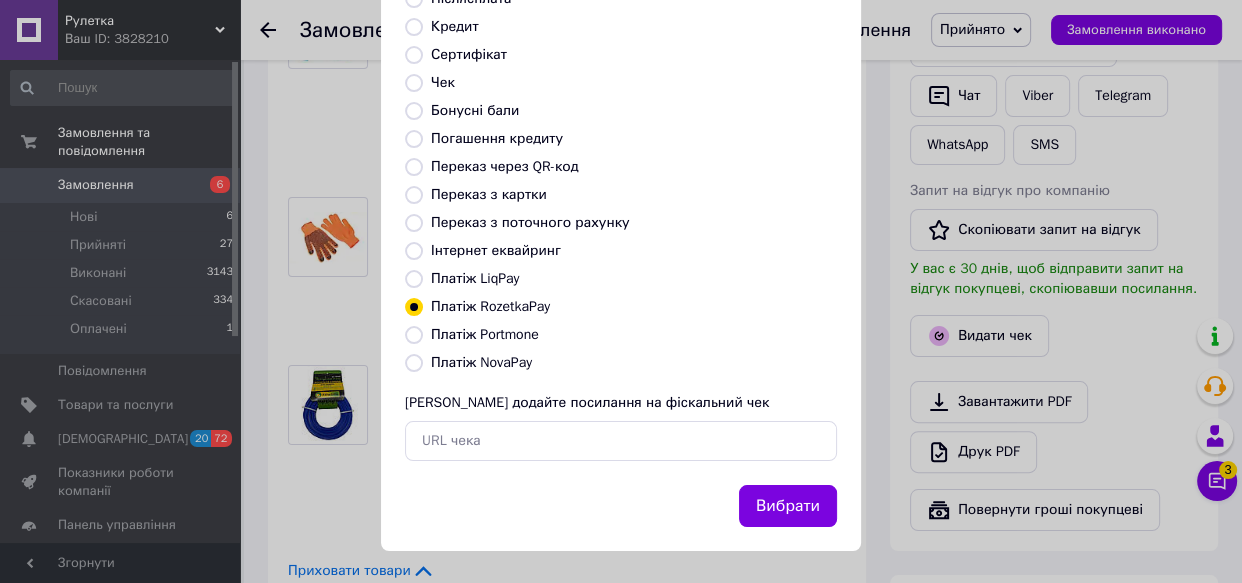 scroll, scrollTop: 276, scrollLeft: 0, axis: vertical 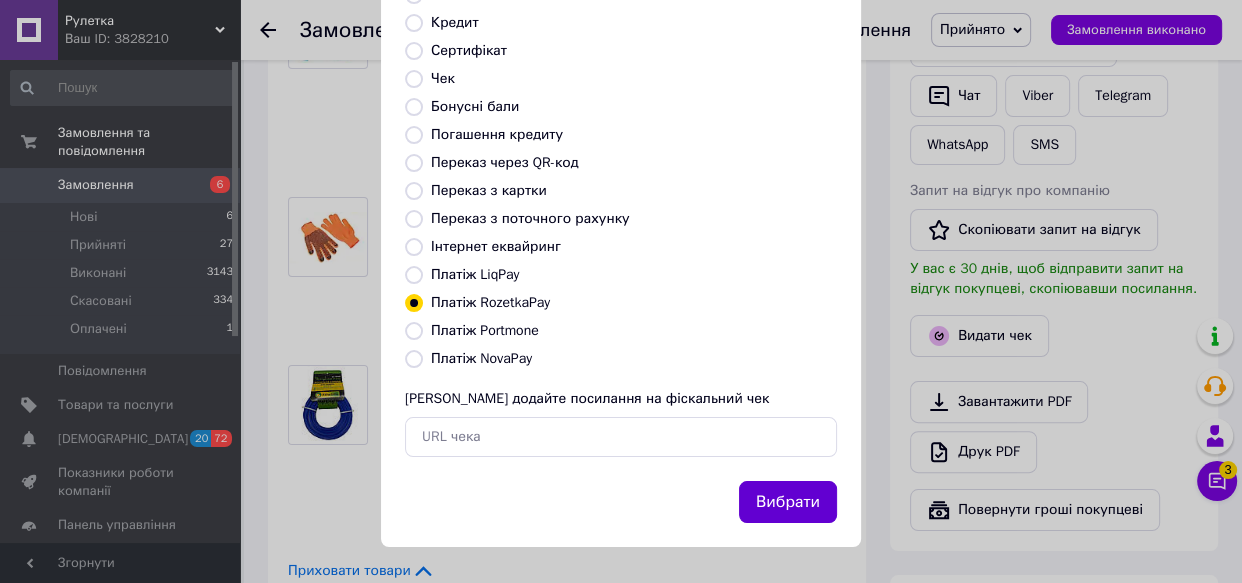 click on "Вибрати" at bounding box center [788, 502] 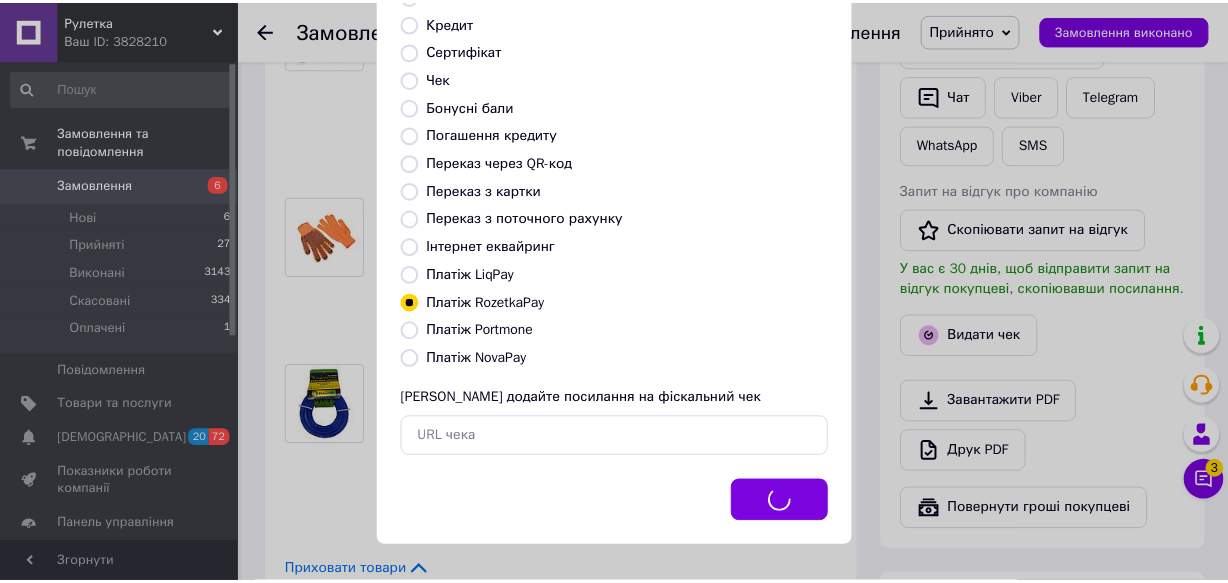 scroll, scrollTop: 484, scrollLeft: 0, axis: vertical 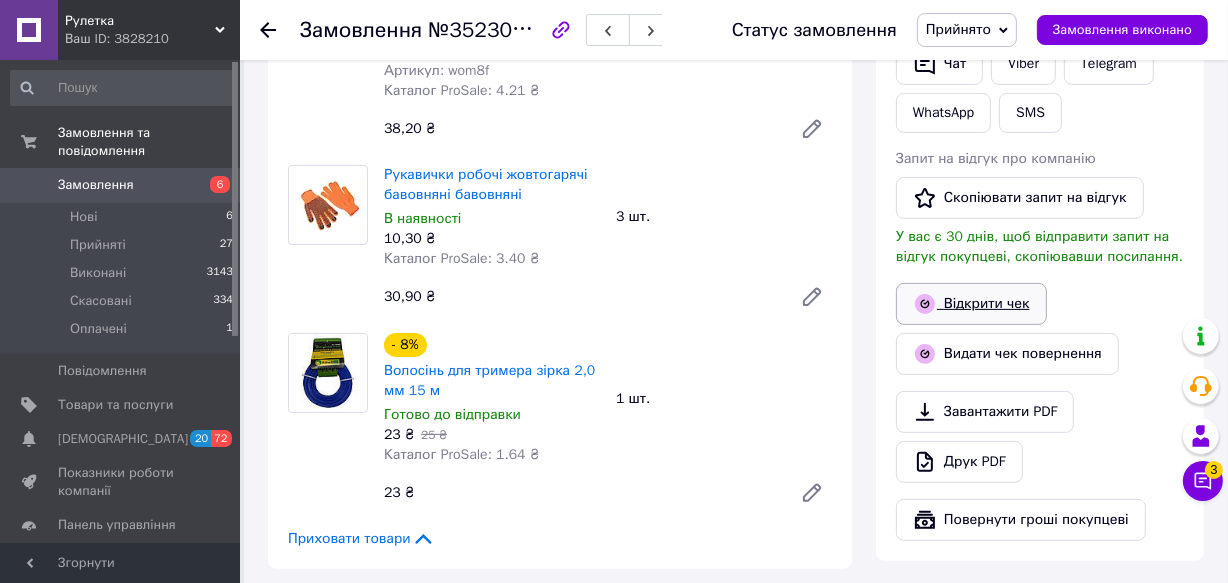 click on "Відкрити чек" at bounding box center (971, 304) 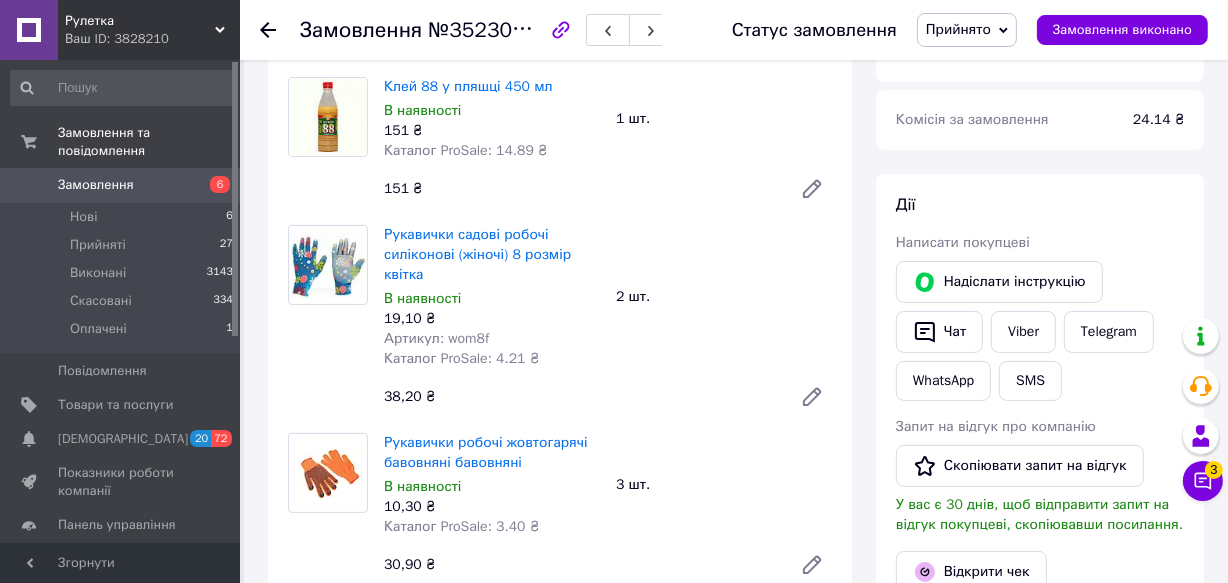 scroll, scrollTop: 0, scrollLeft: 0, axis: both 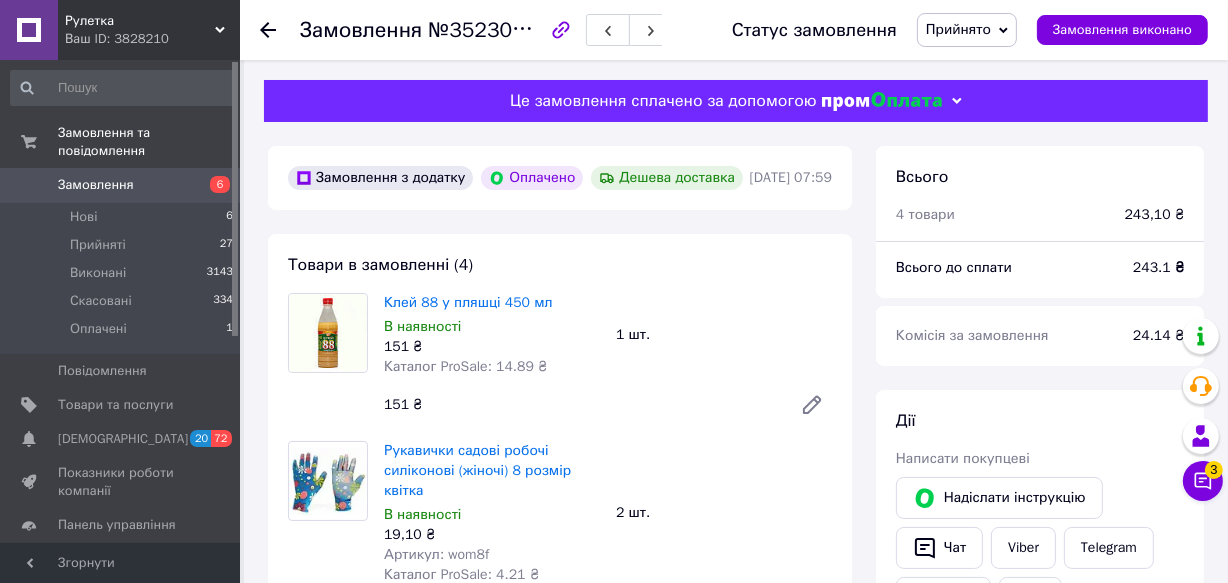 click on "Замовлення 6" at bounding box center (122, 185) 